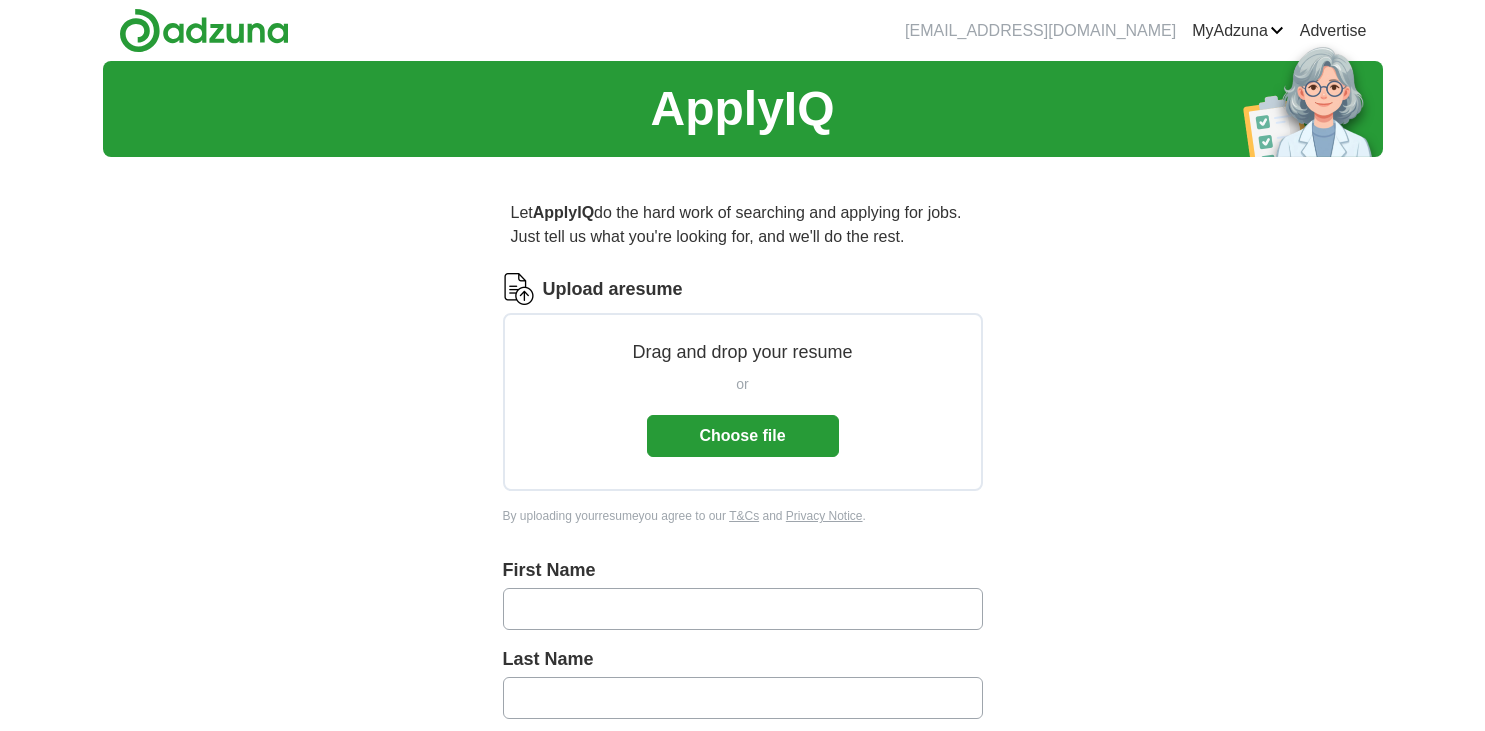 scroll, scrollTop: 0, scrollLeft: 0, axis: both 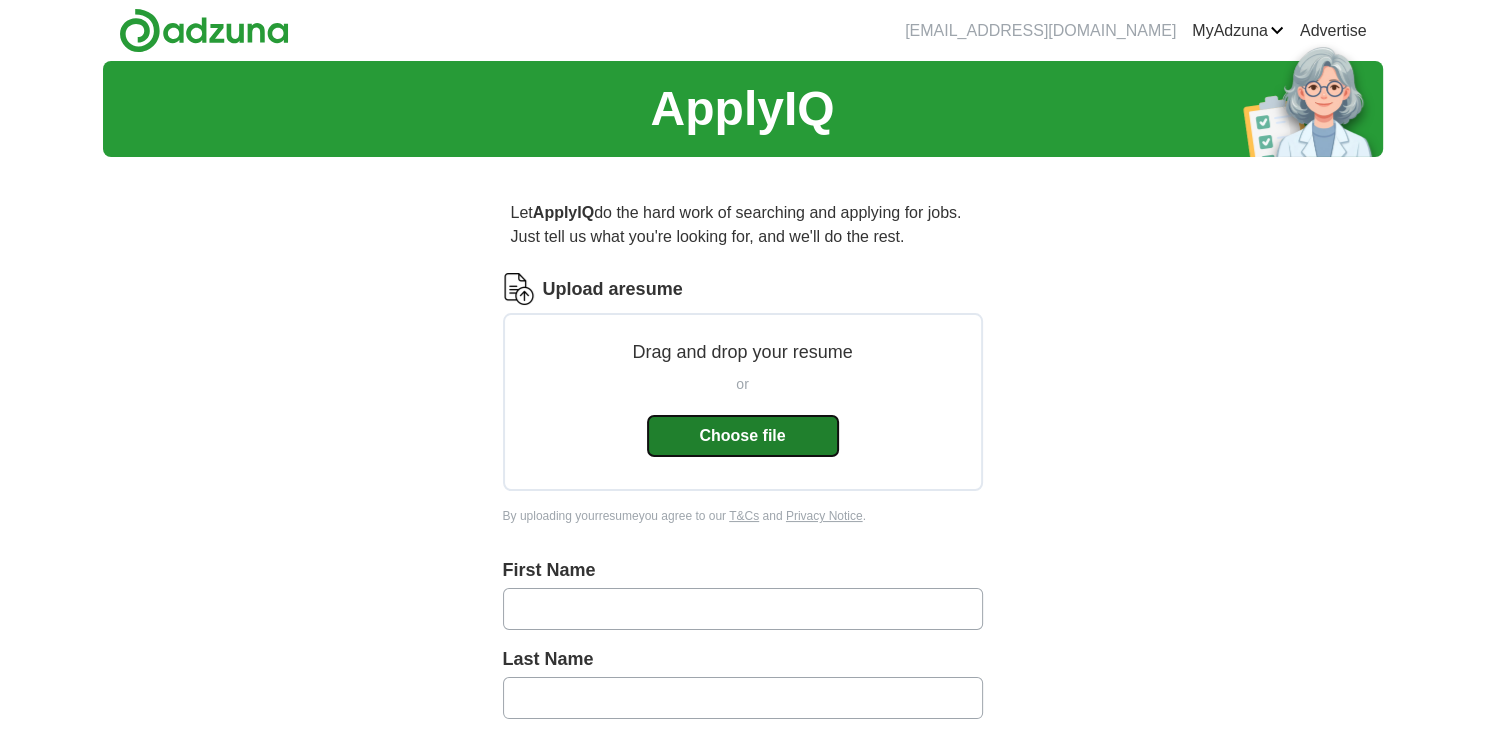 click on "Choose file" at bounding box center [743, 436] 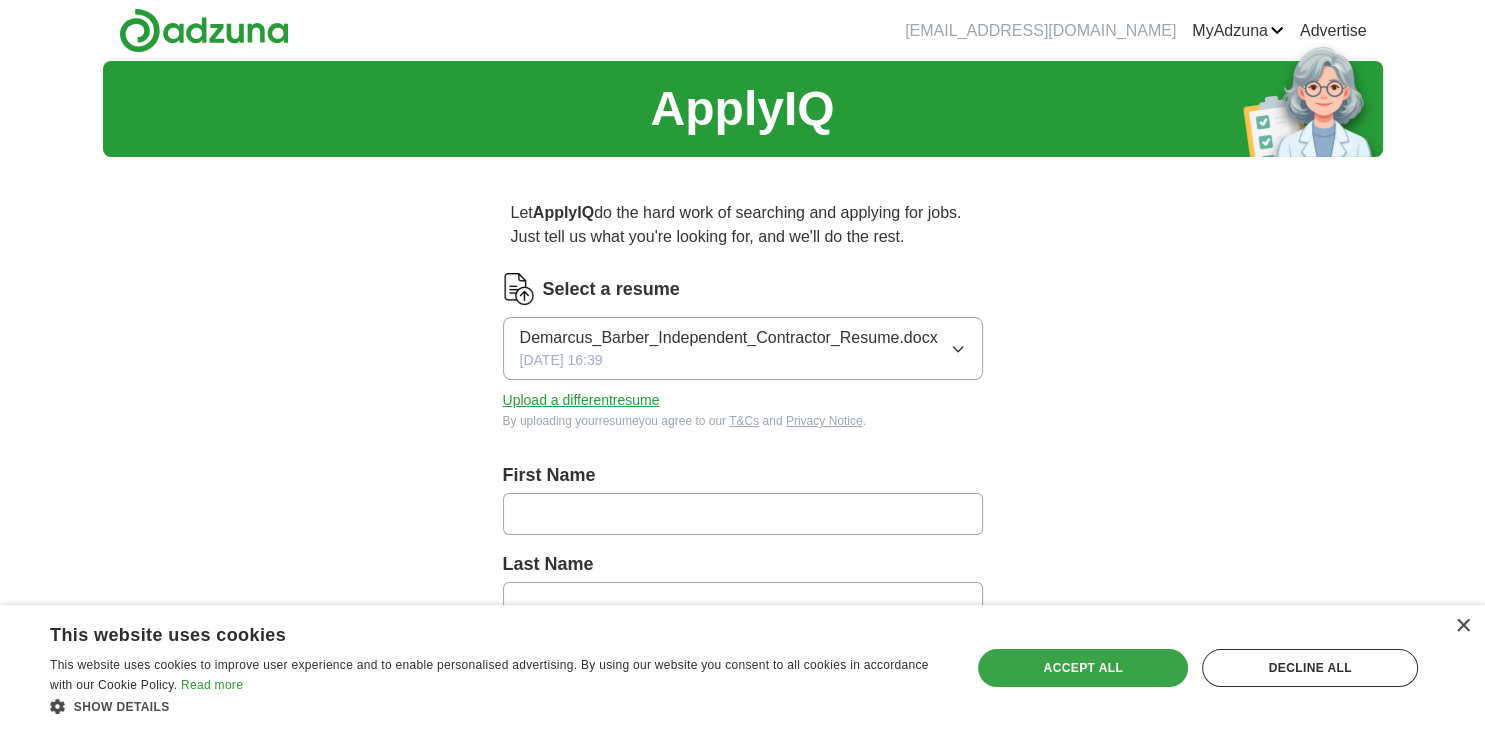 click on "Accept all" at bounding box center [1083, 668] 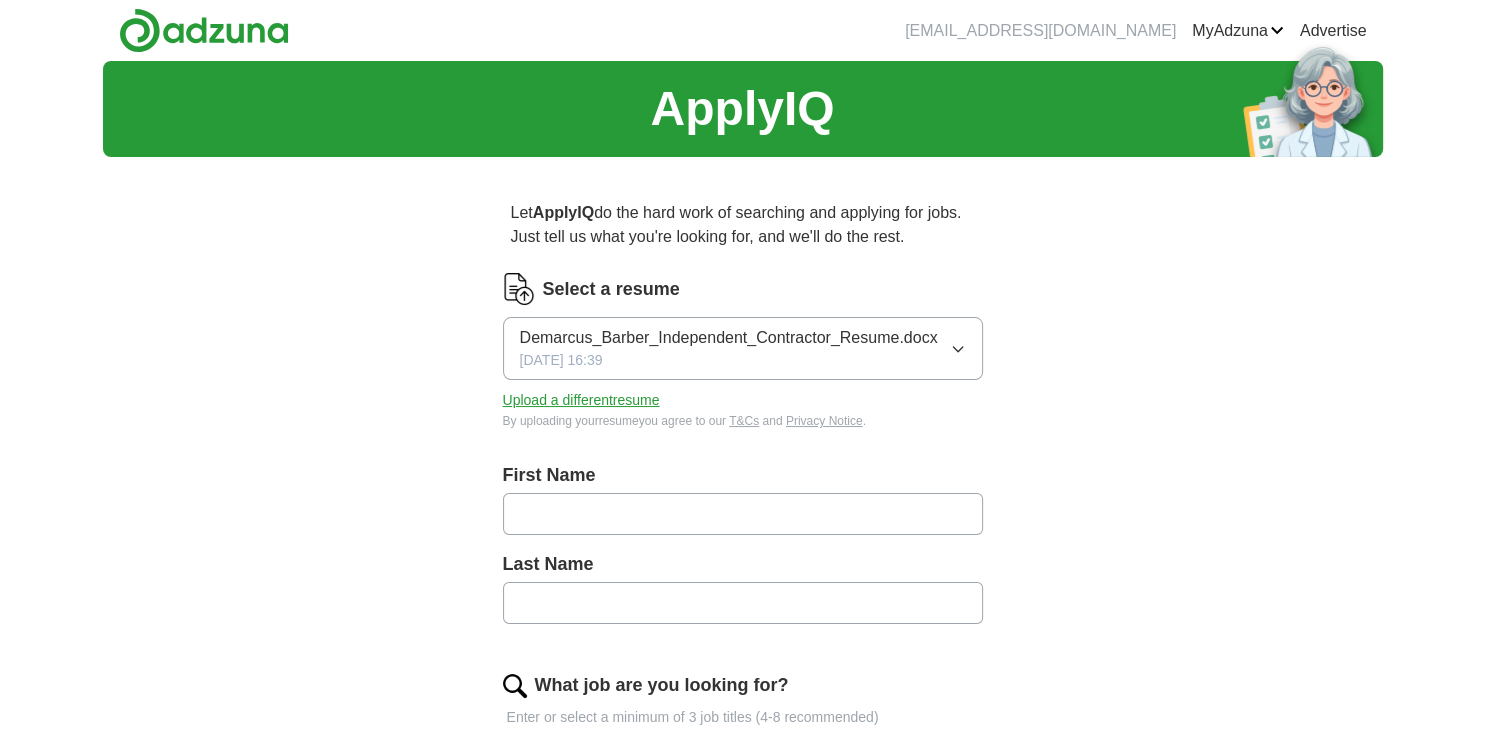 click at bounding box center [743, 514] 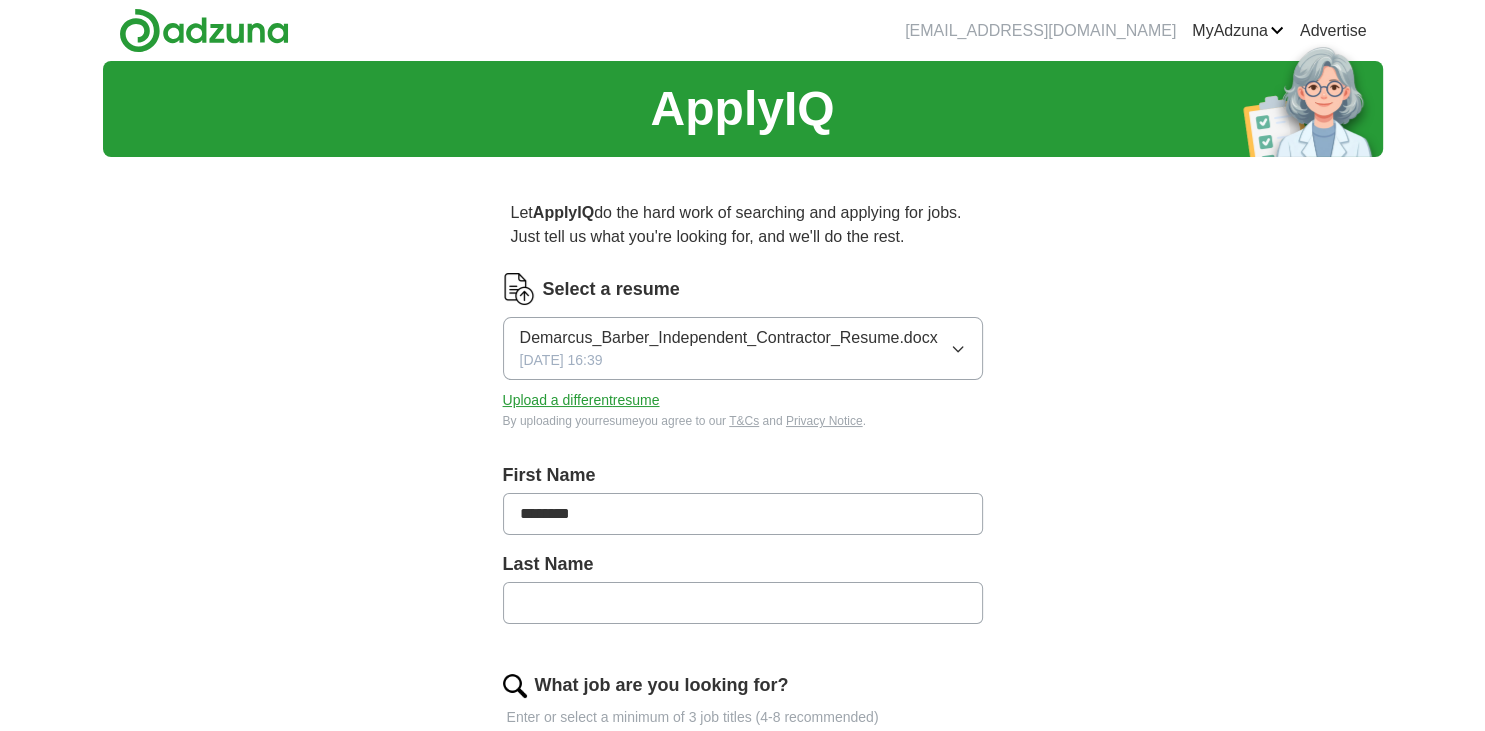 type on "********" 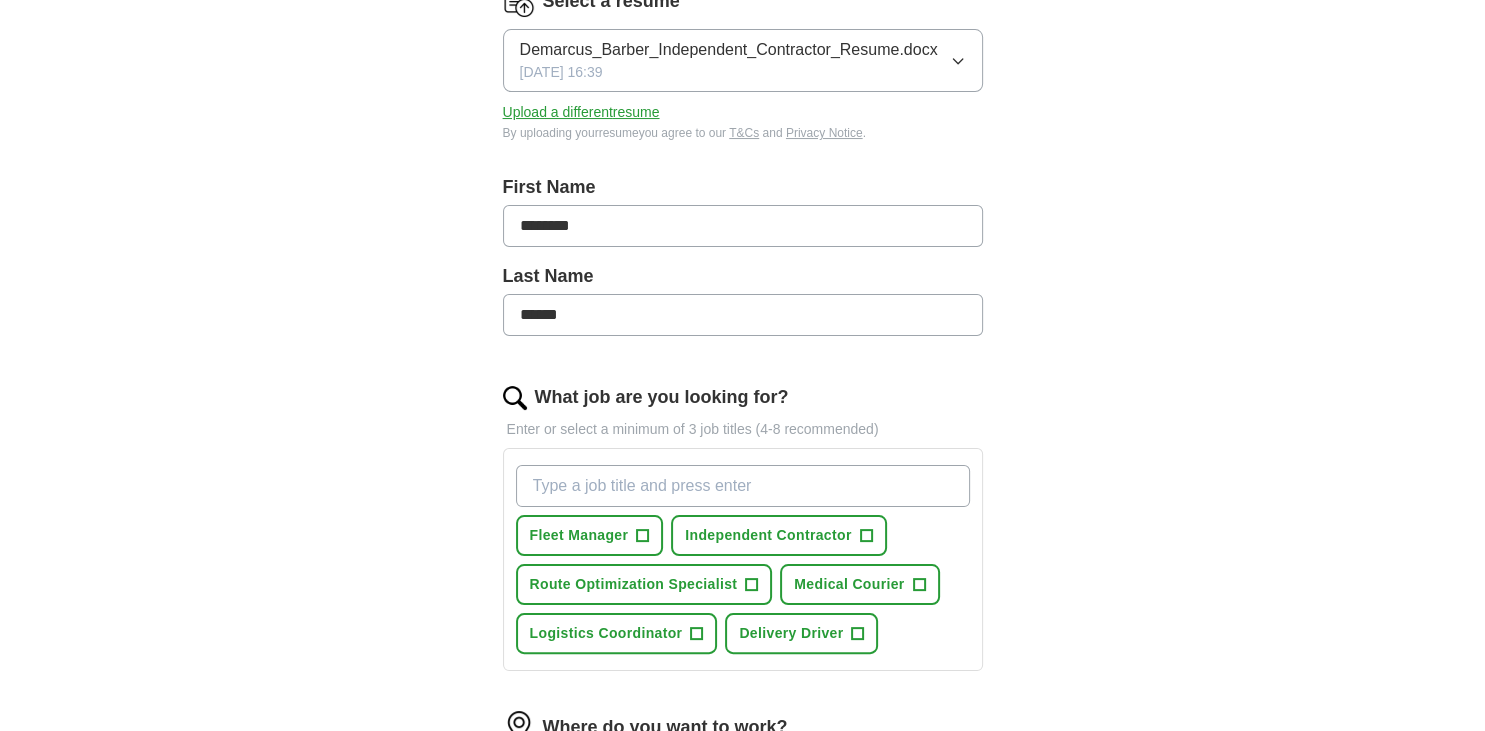 scroll, scrollTop: 326, scrollLeft: 0, axis: vertical 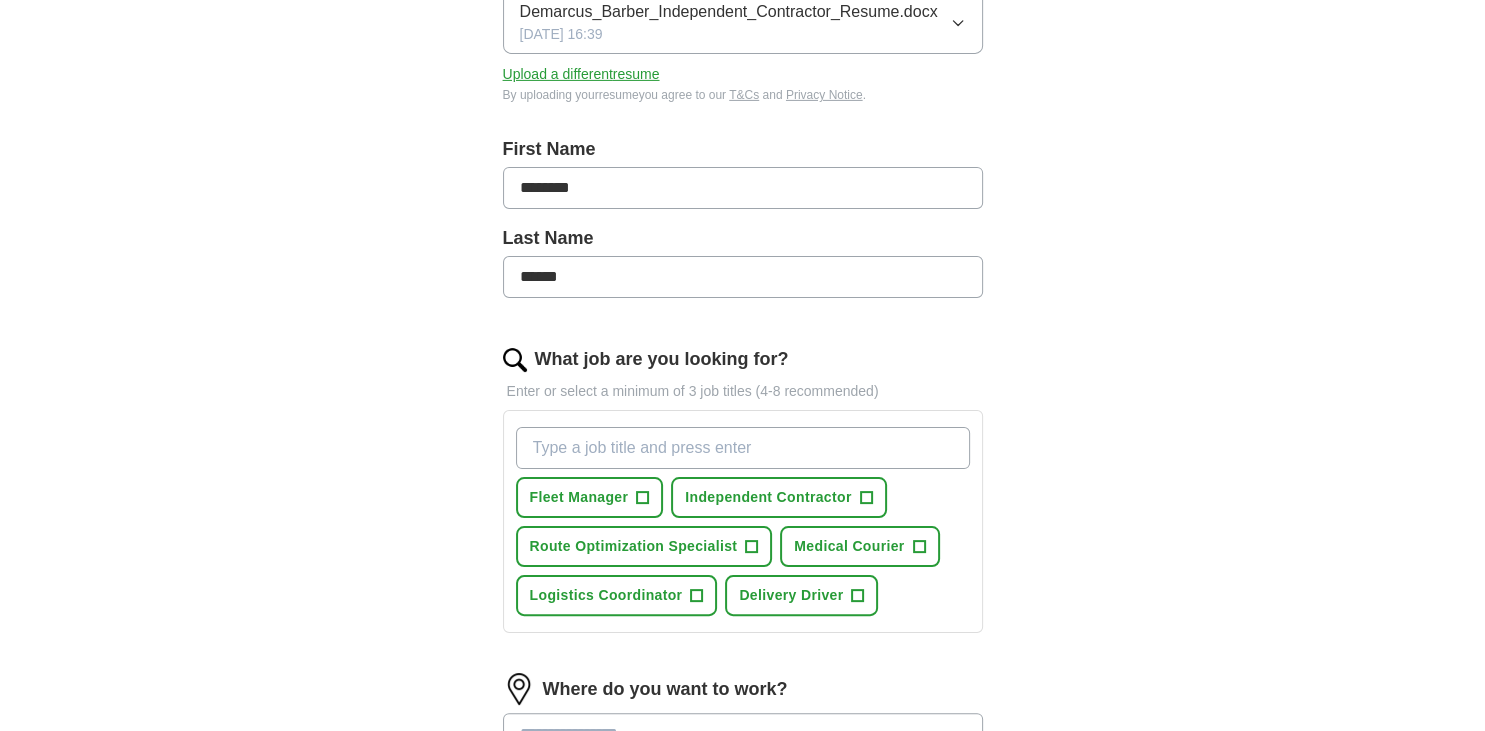 type on "******" 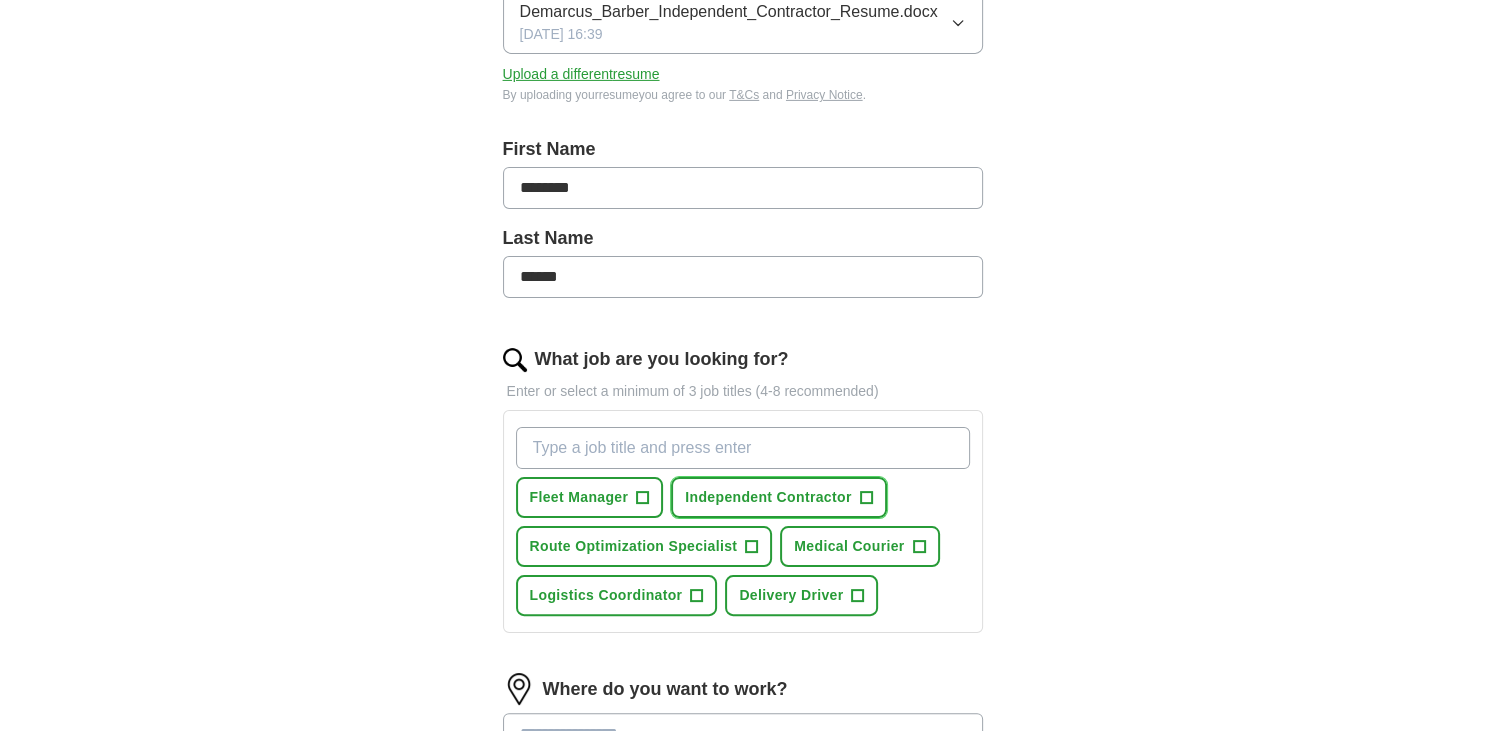 click on "+" at bounding box center (866, 498) 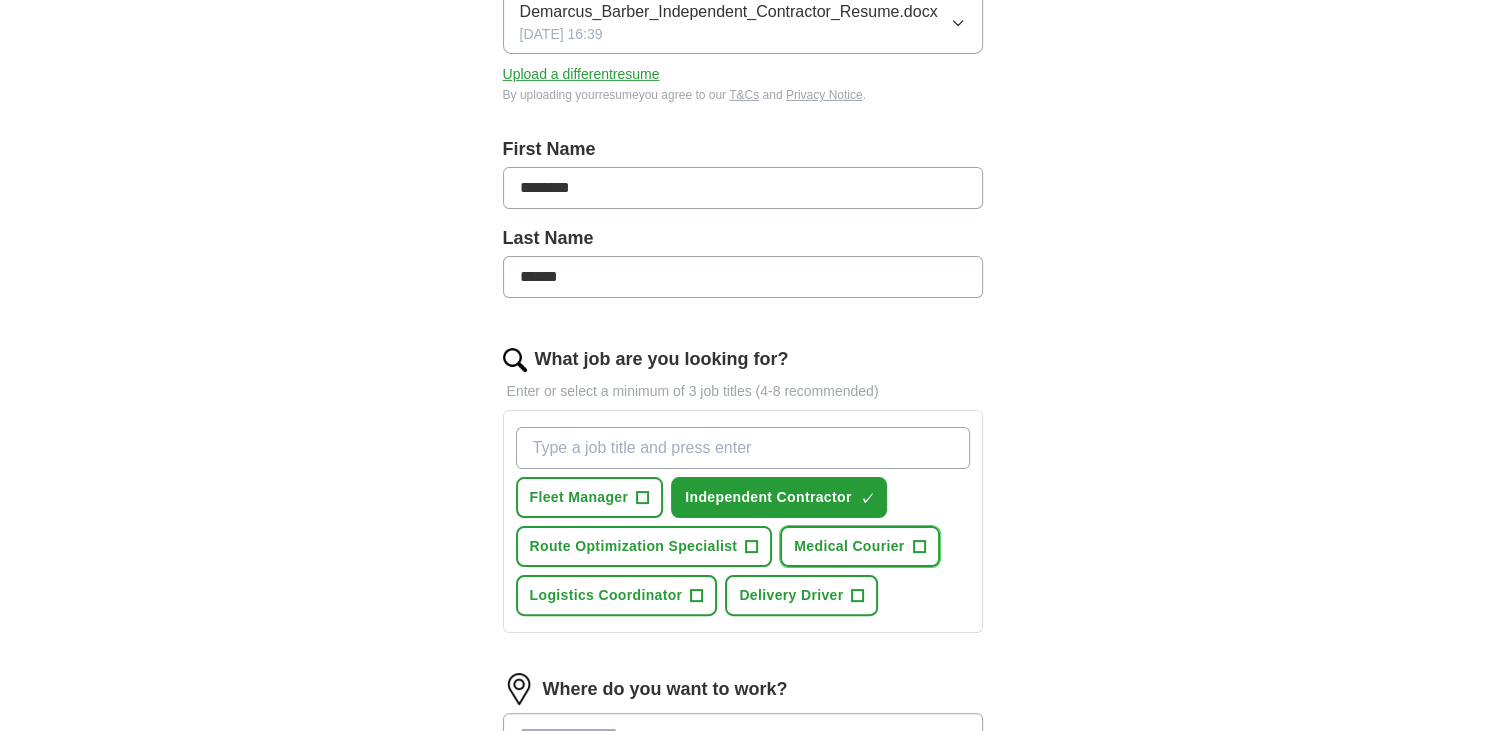 click on "Medical Courier +" at bounding box center (859, 546) 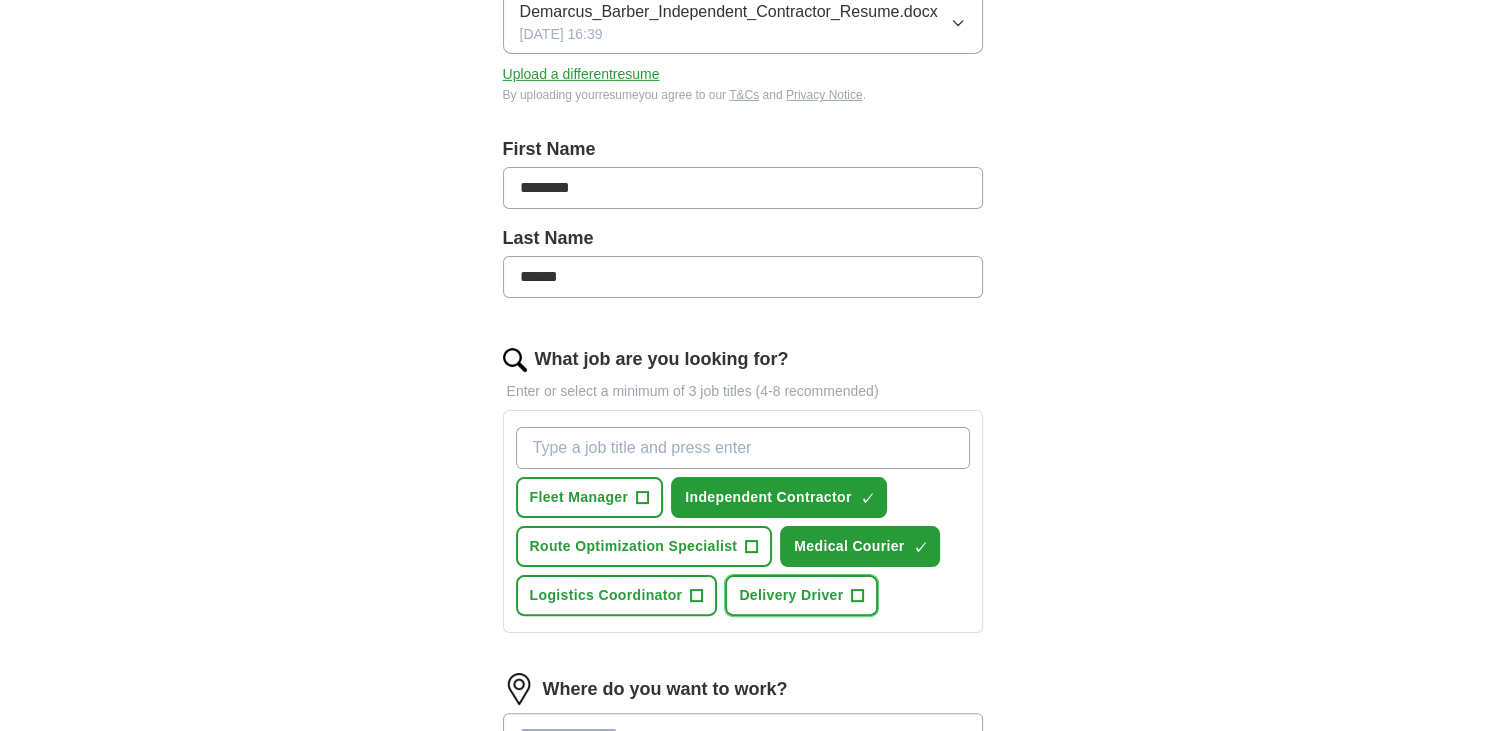 click on "Delivery Driver +" at bounding box center [801, 595] 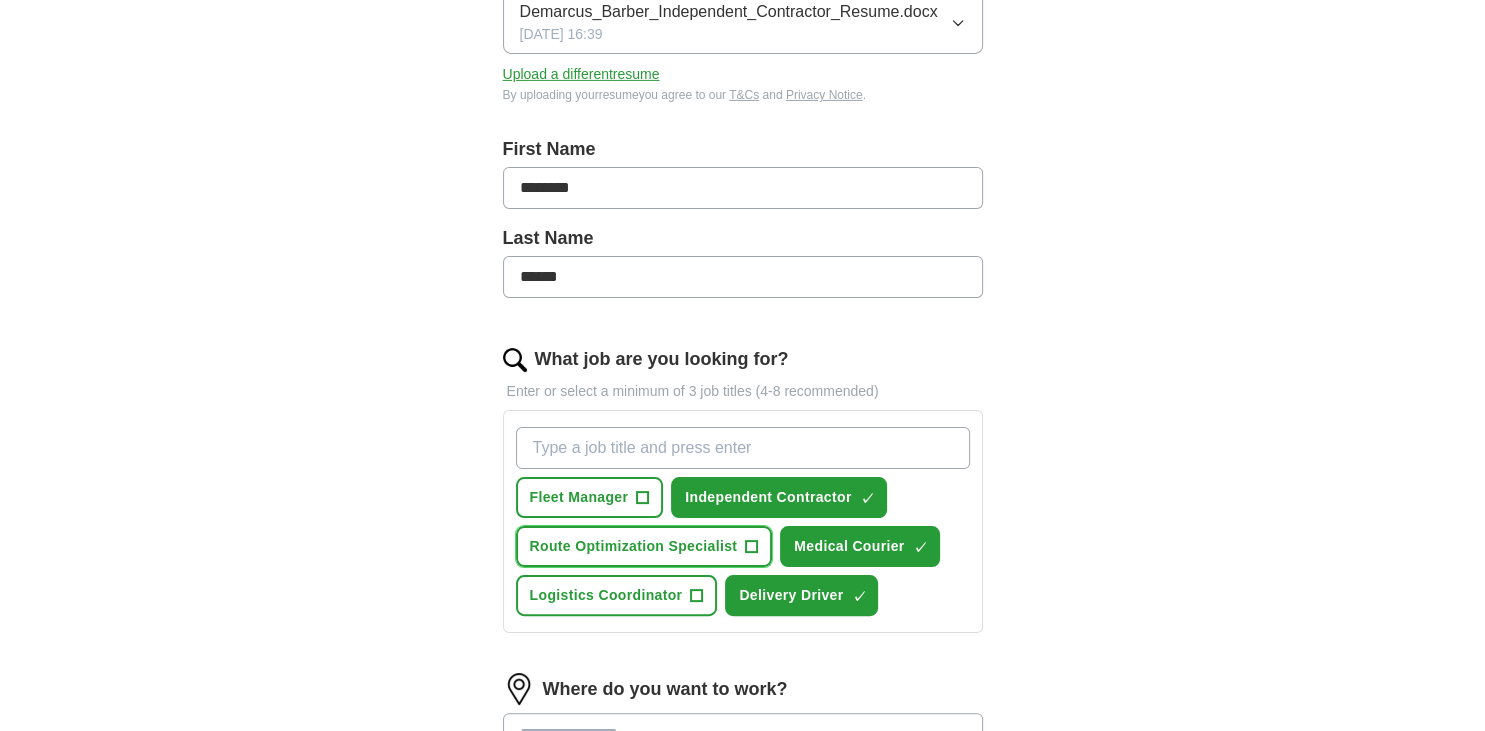 click on "Route Optimization Specialist" at bounding box center (634, 546) 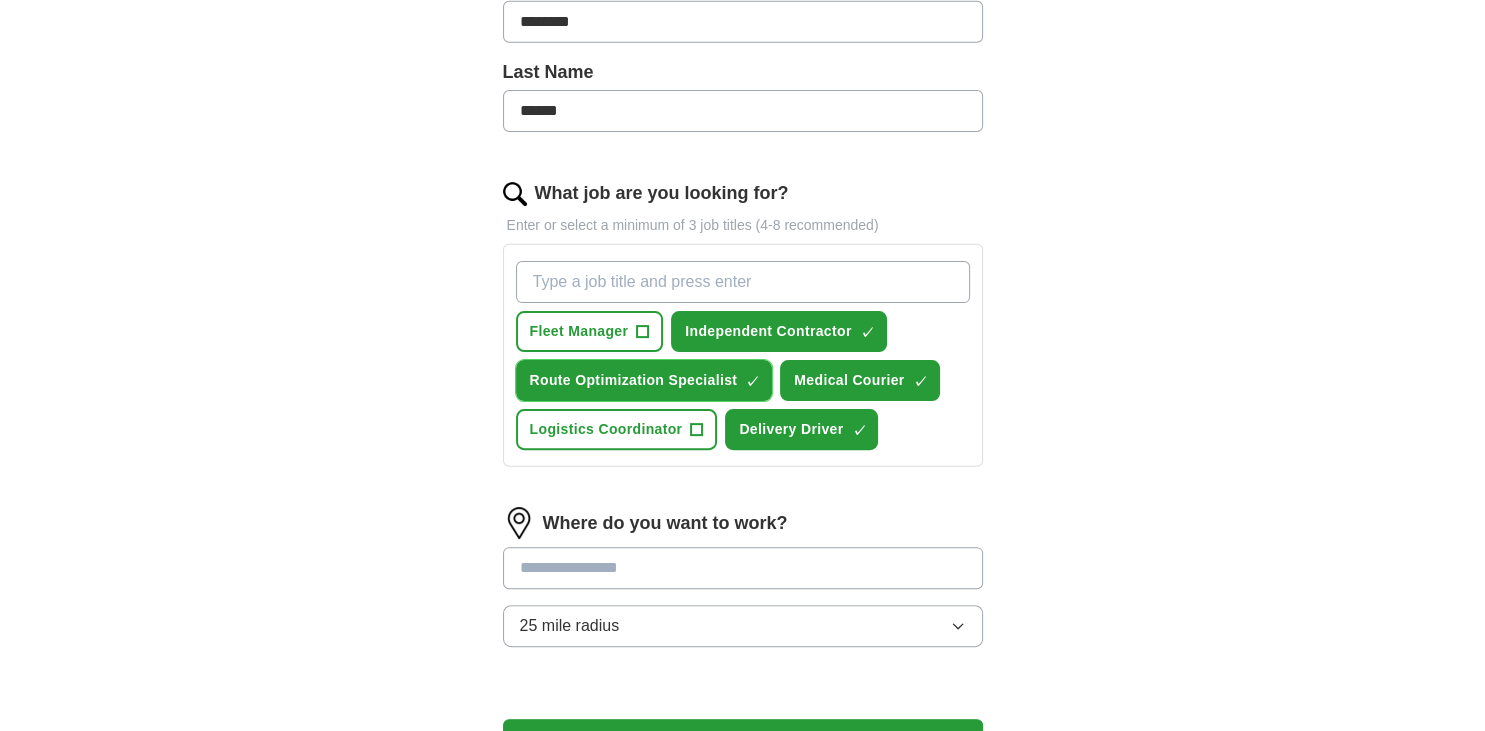 scroll, scrollTop: 505, scrollLeft: 0, axis: vertical 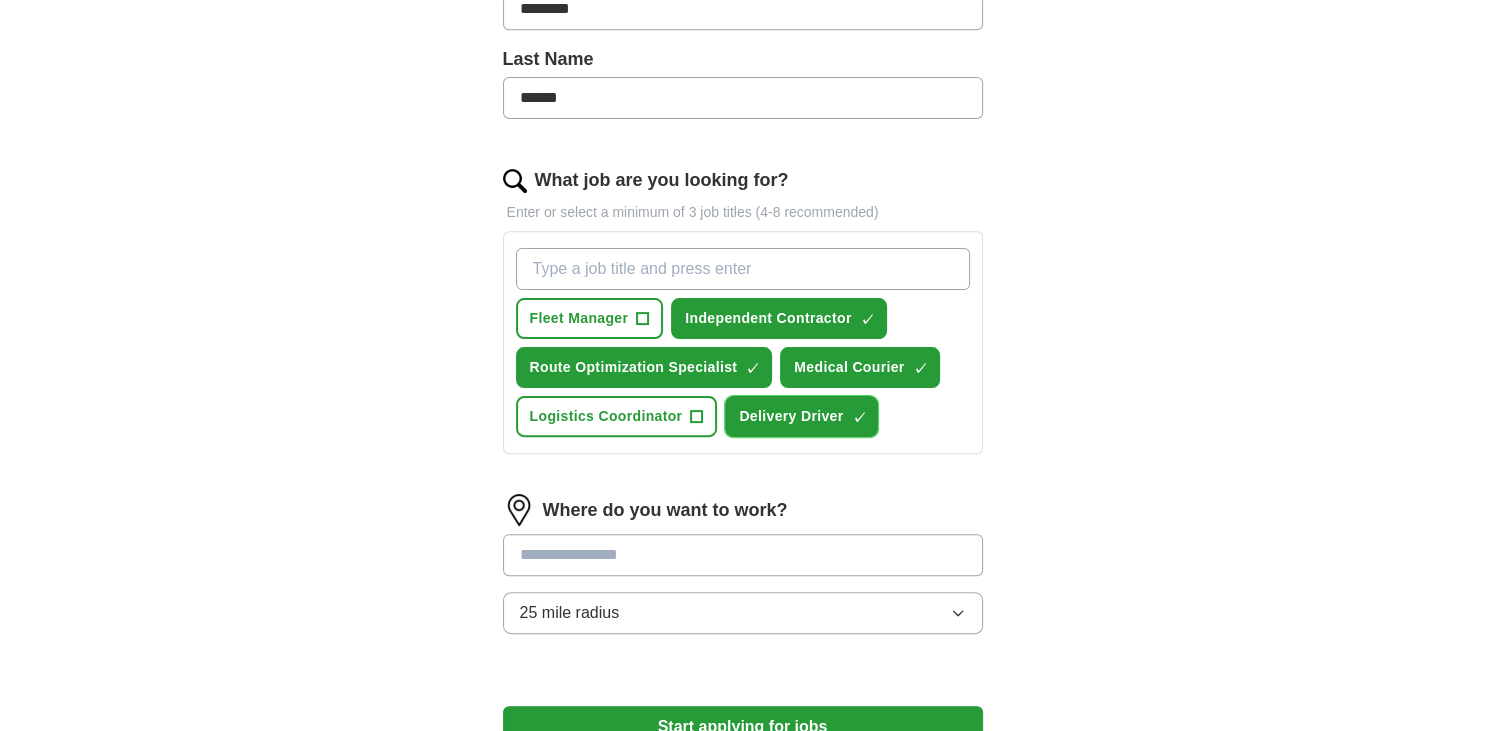 click on "Delivery Driver" at bounding box center (791, 416) 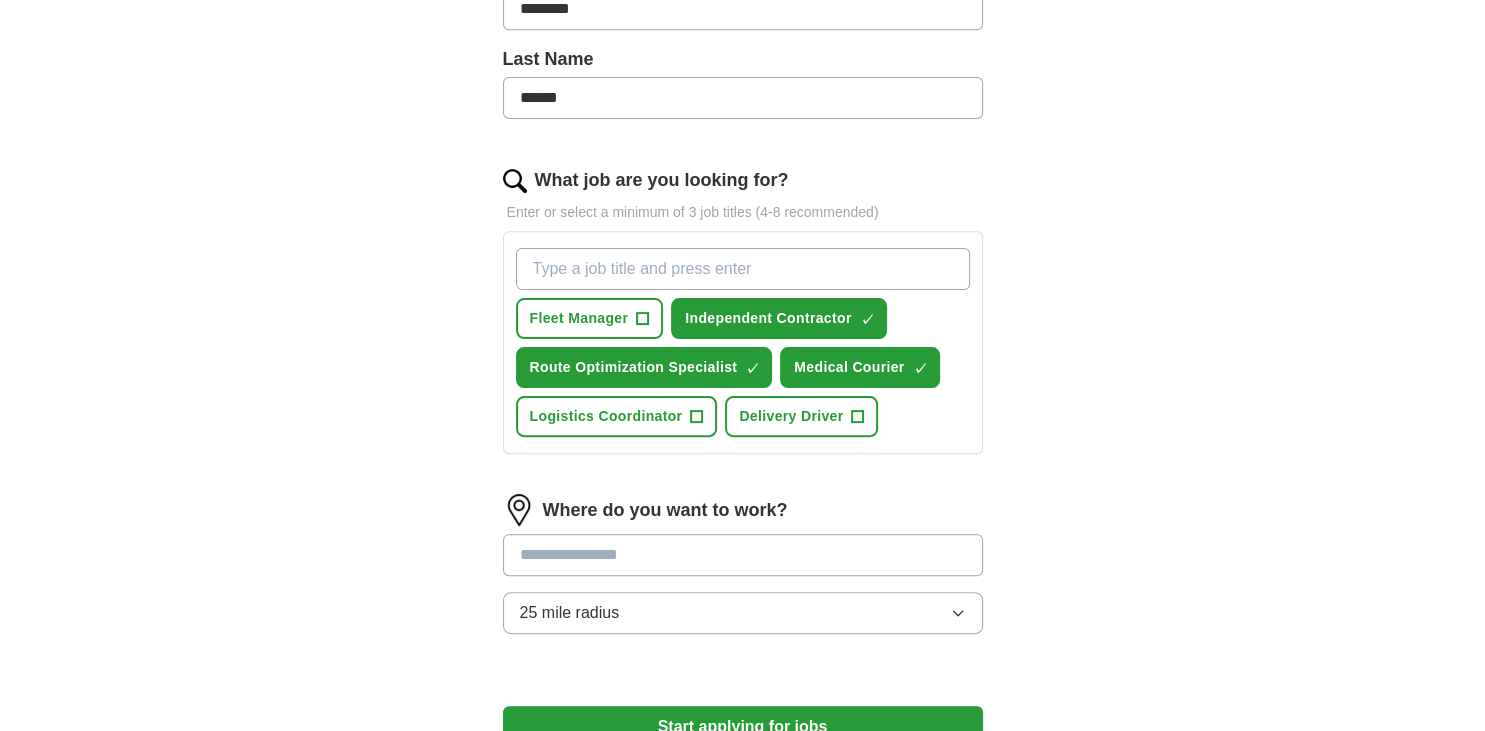click at bounding box center [743, 555] 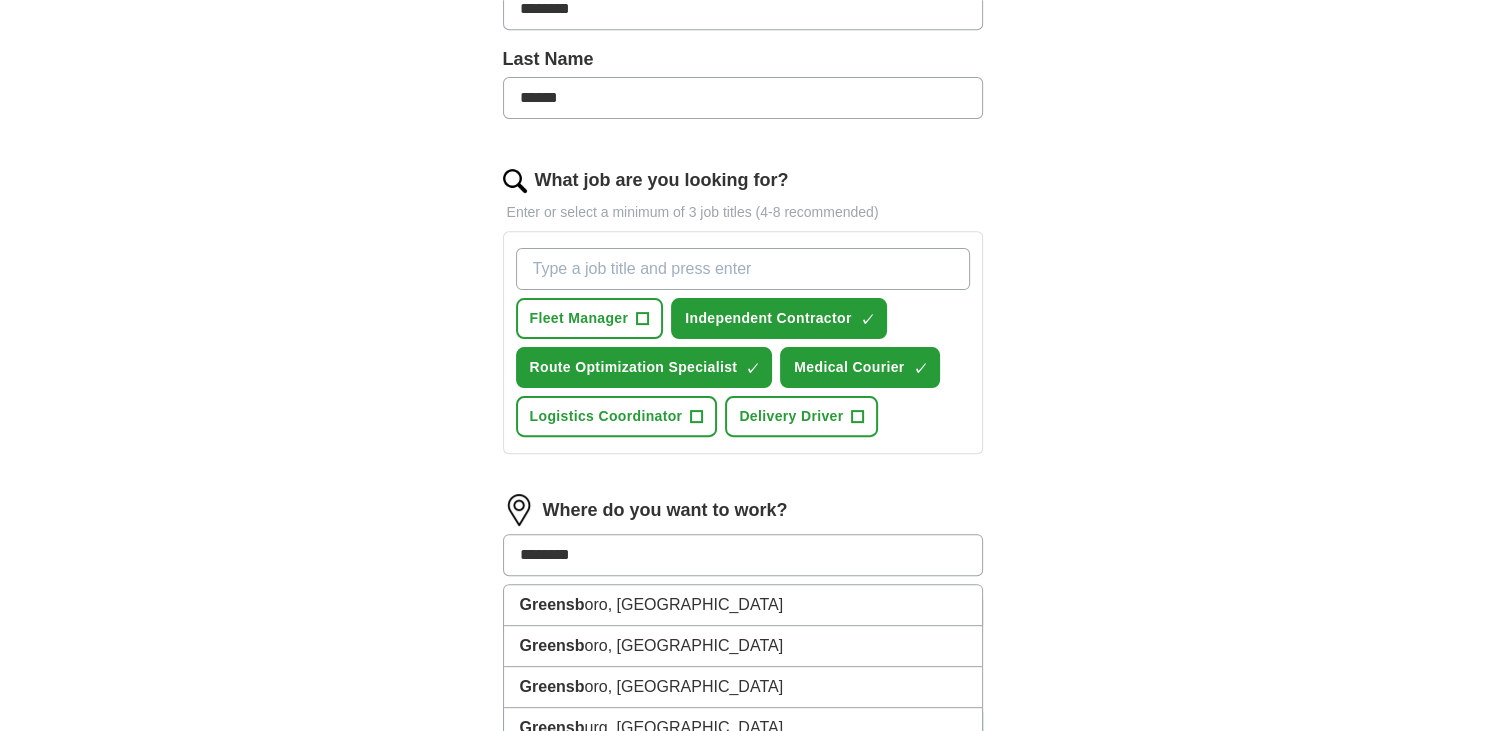 type on "*******" 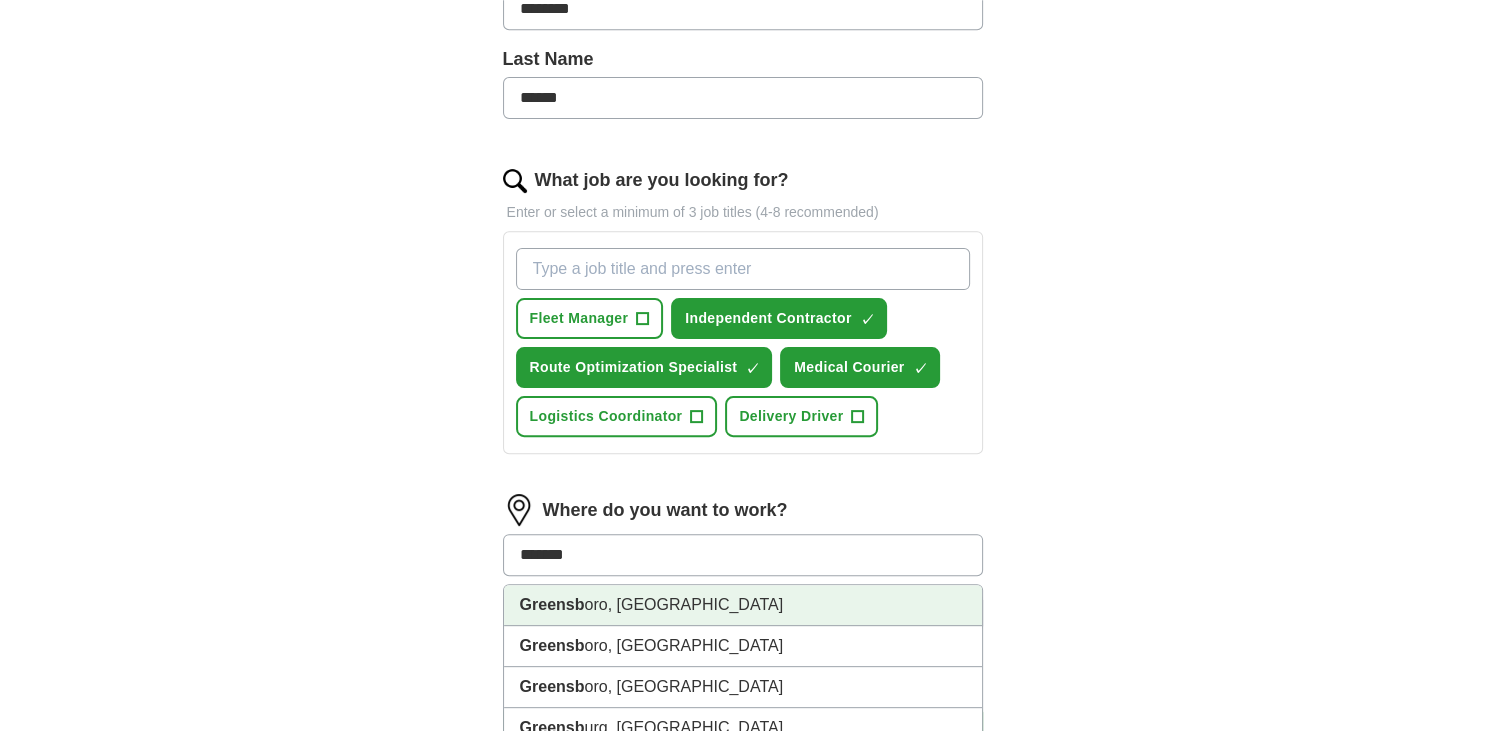 click on "Greensb oro, NC" at bounding box center [743, 605] 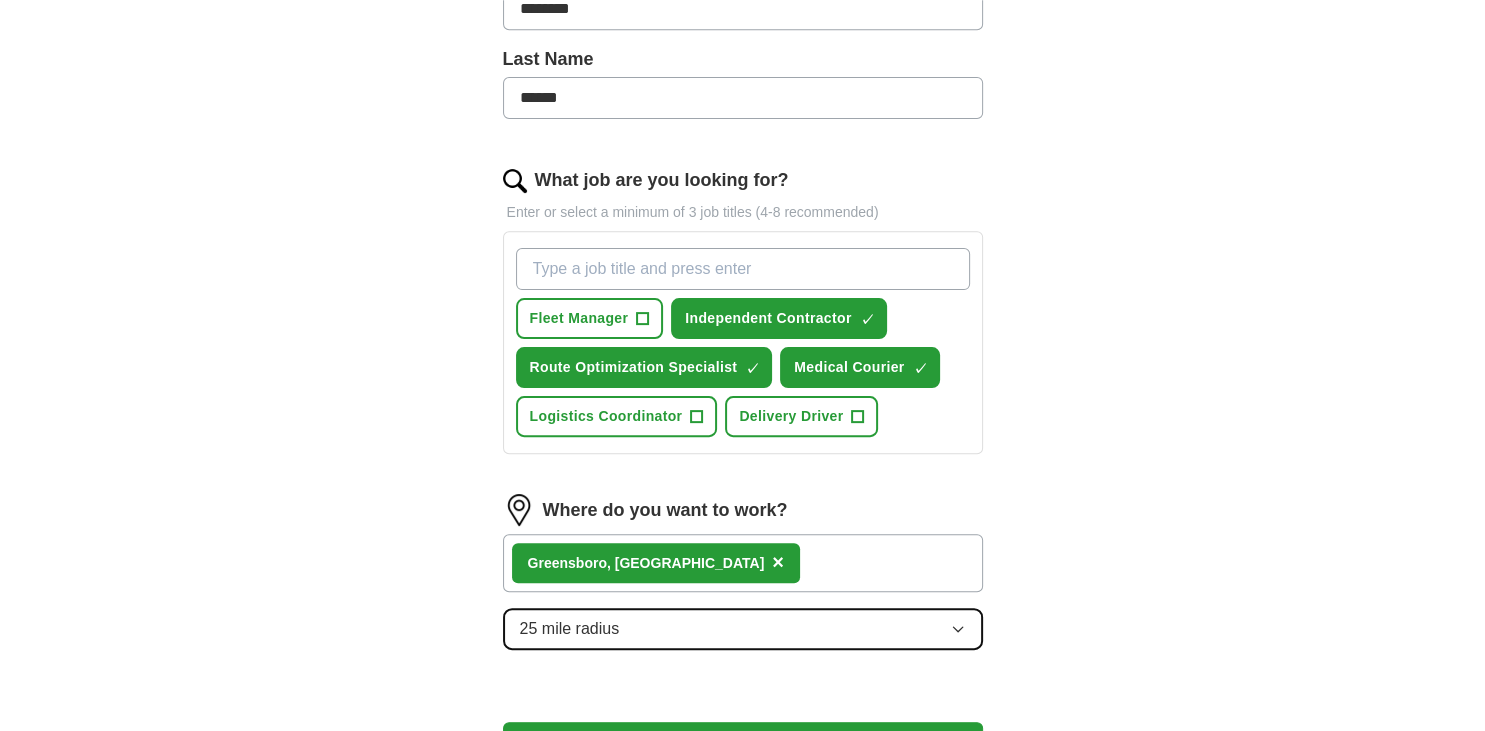 click 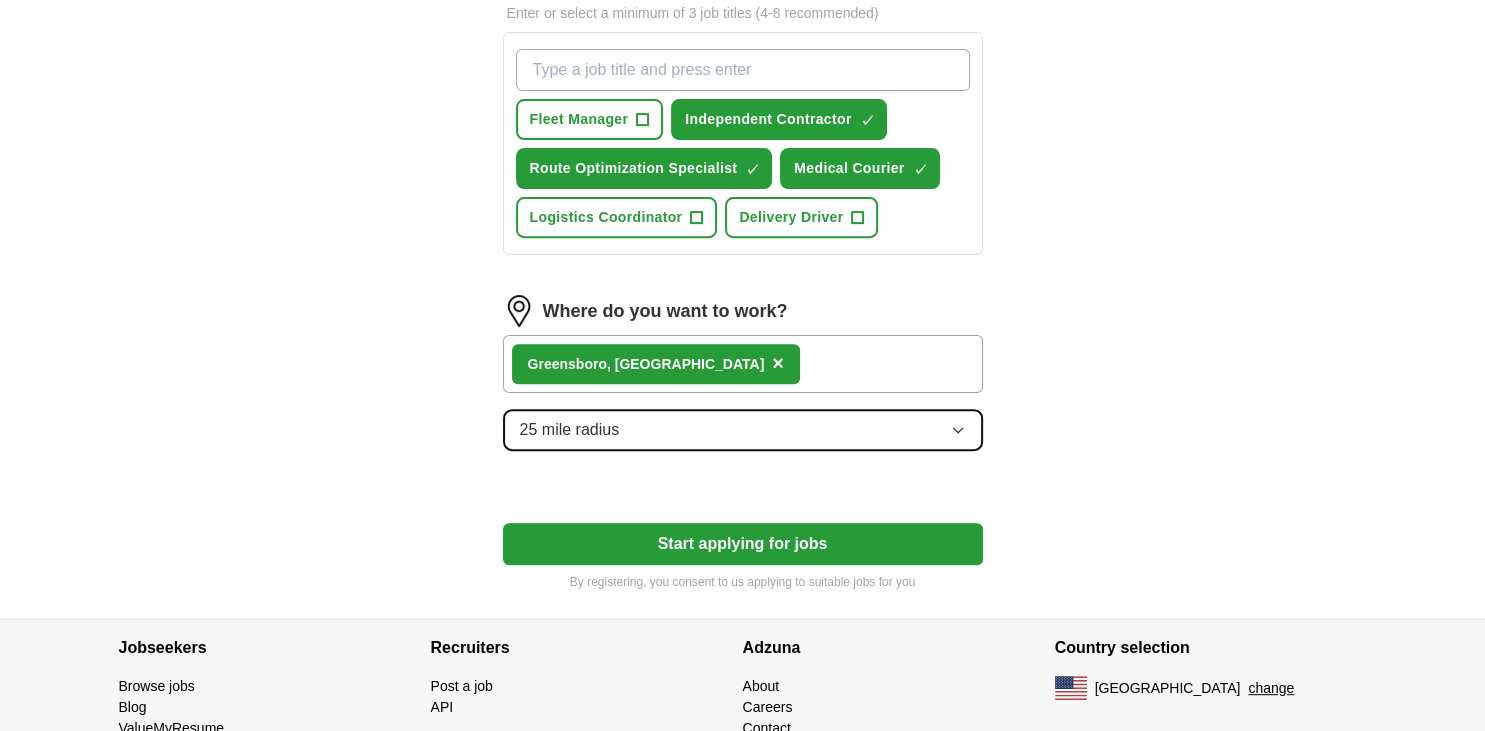scroll, scrollTop: 708, scrollLeft: 0, axis: vertical 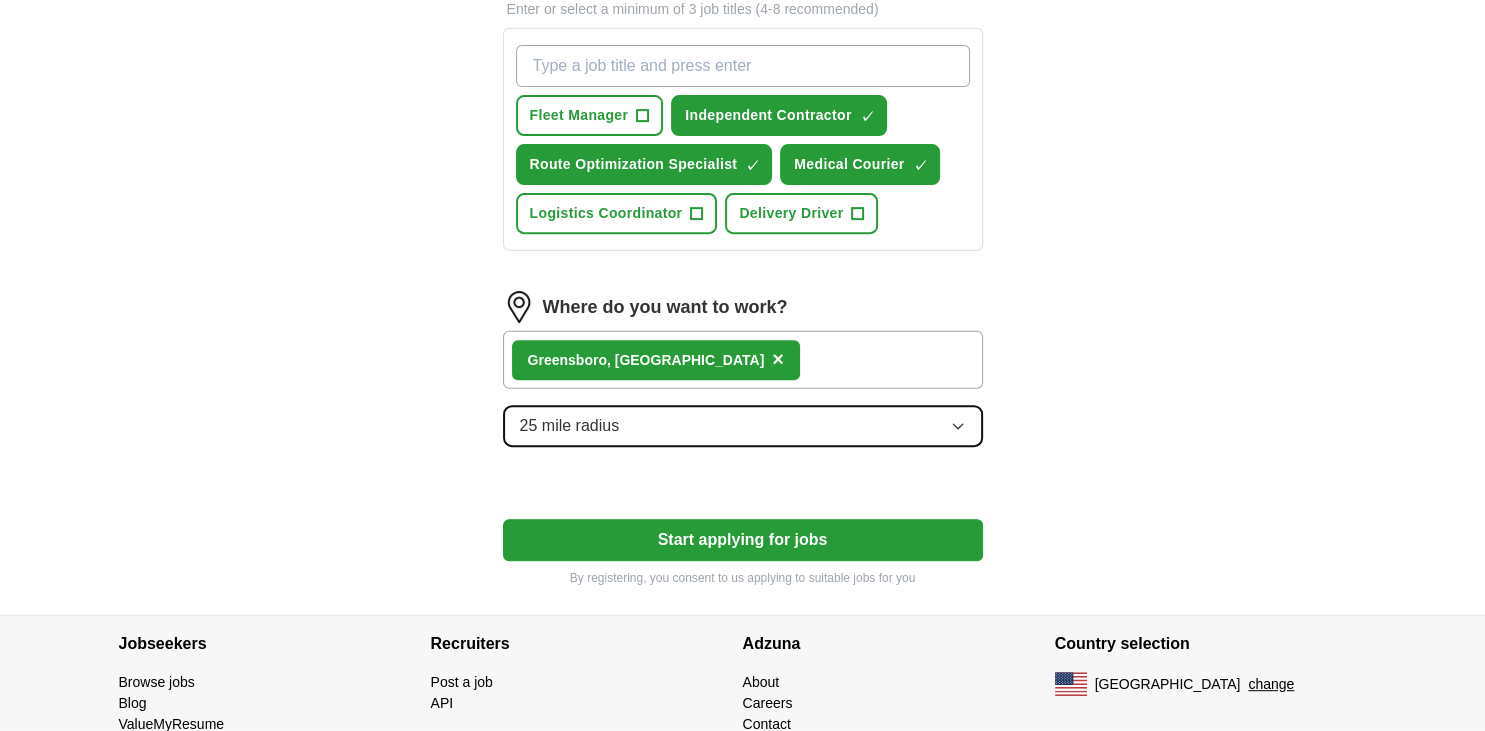 click 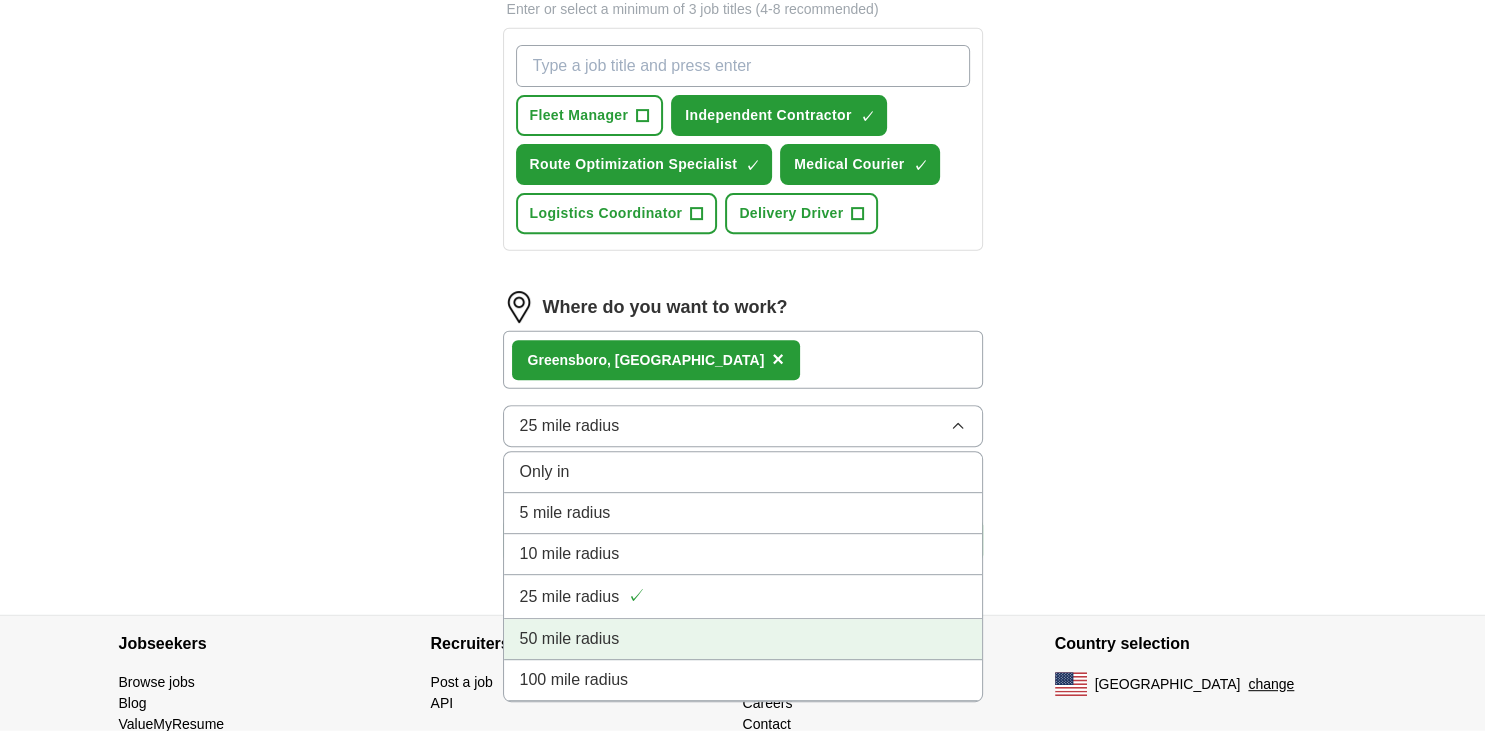 click on "50 mile radius" at bounding box center (743, 639) 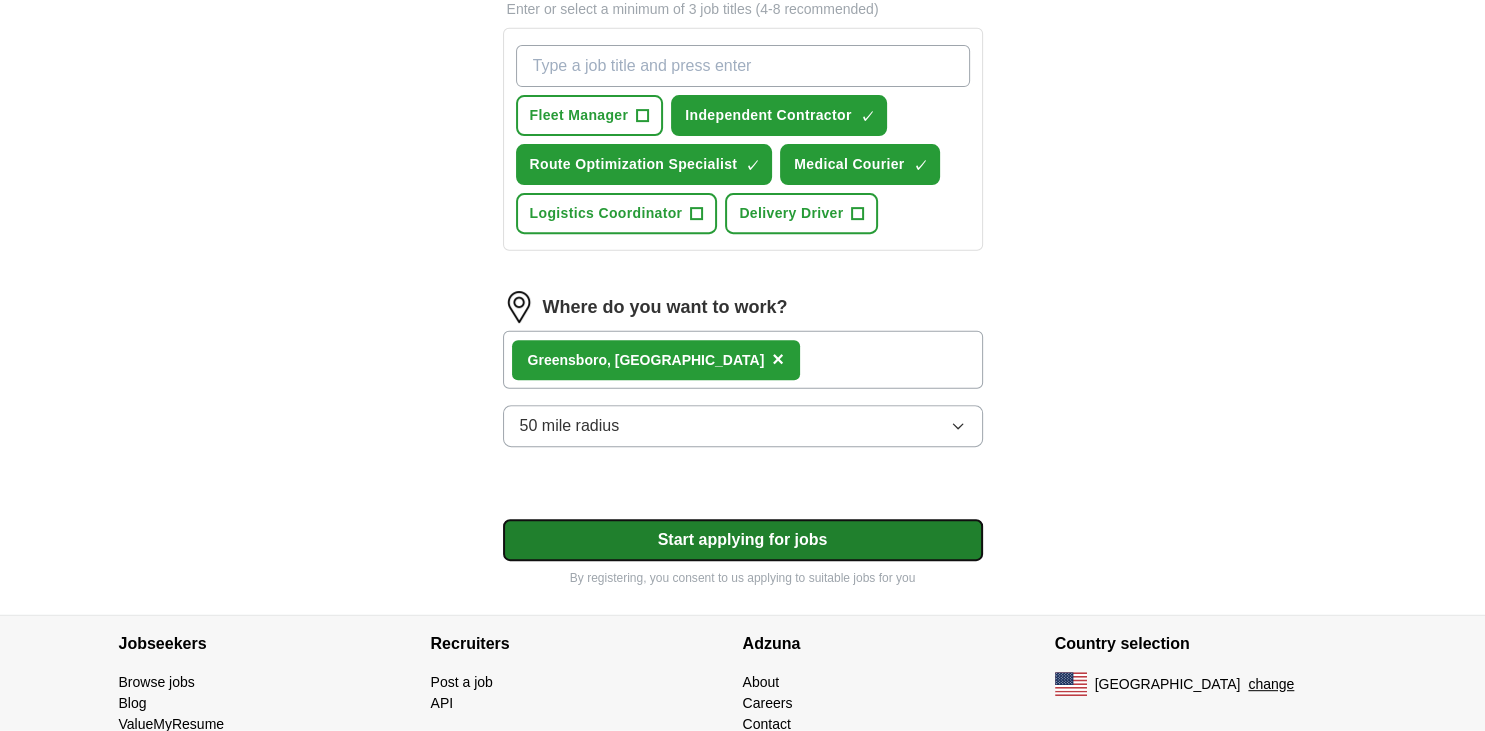 click on "Start applying for jobs" at bounding box center [743, 540] 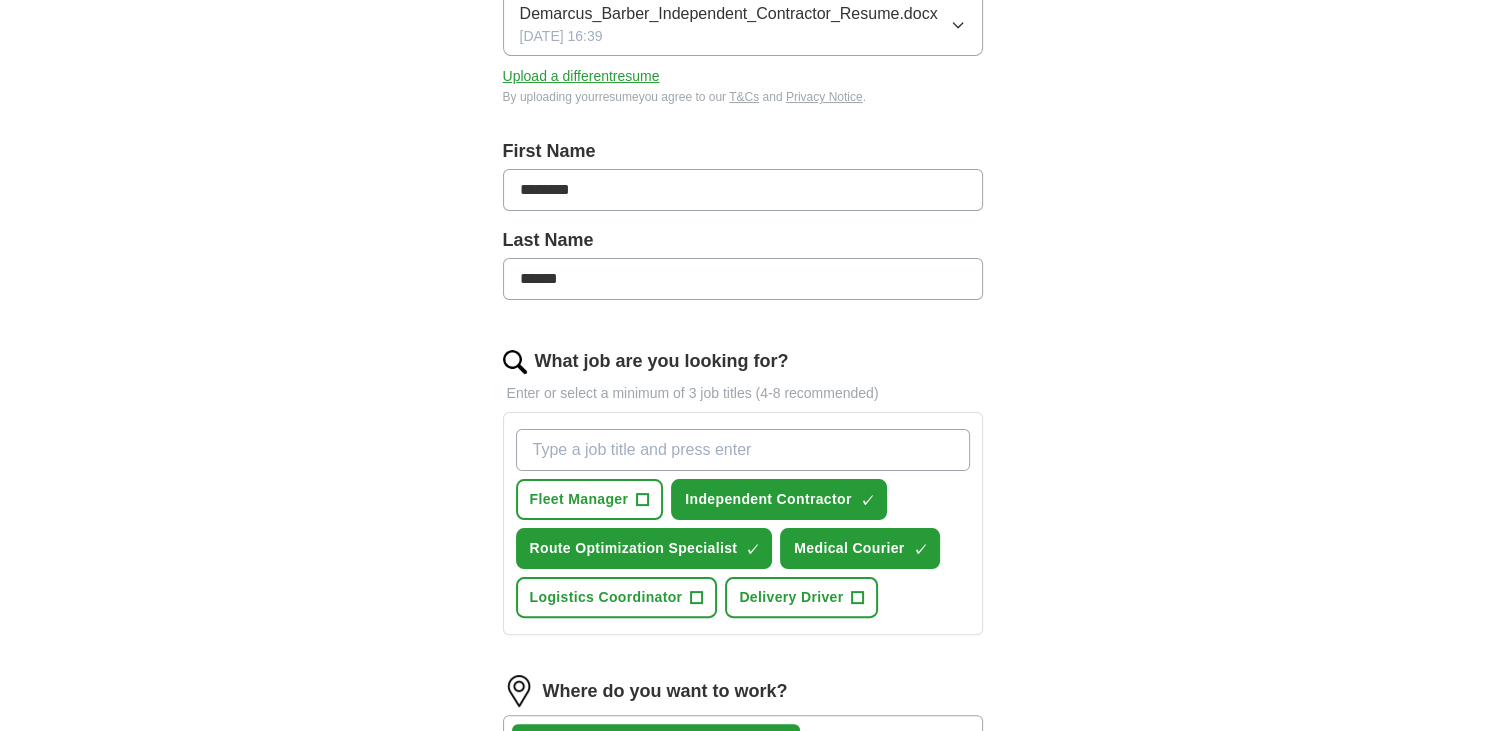 select on "**" 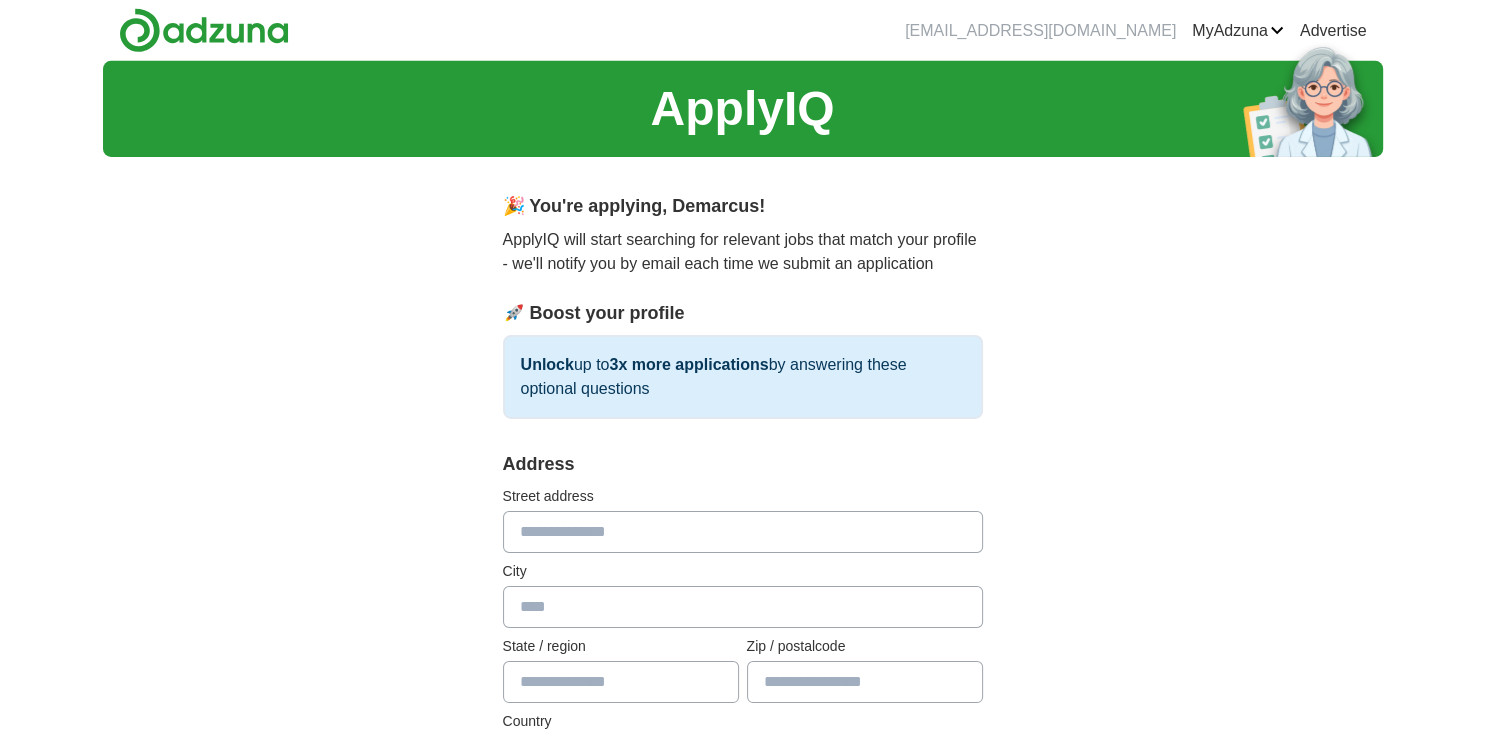 scroll, scrollTop: 0, scrollLeft: 0, axis: both 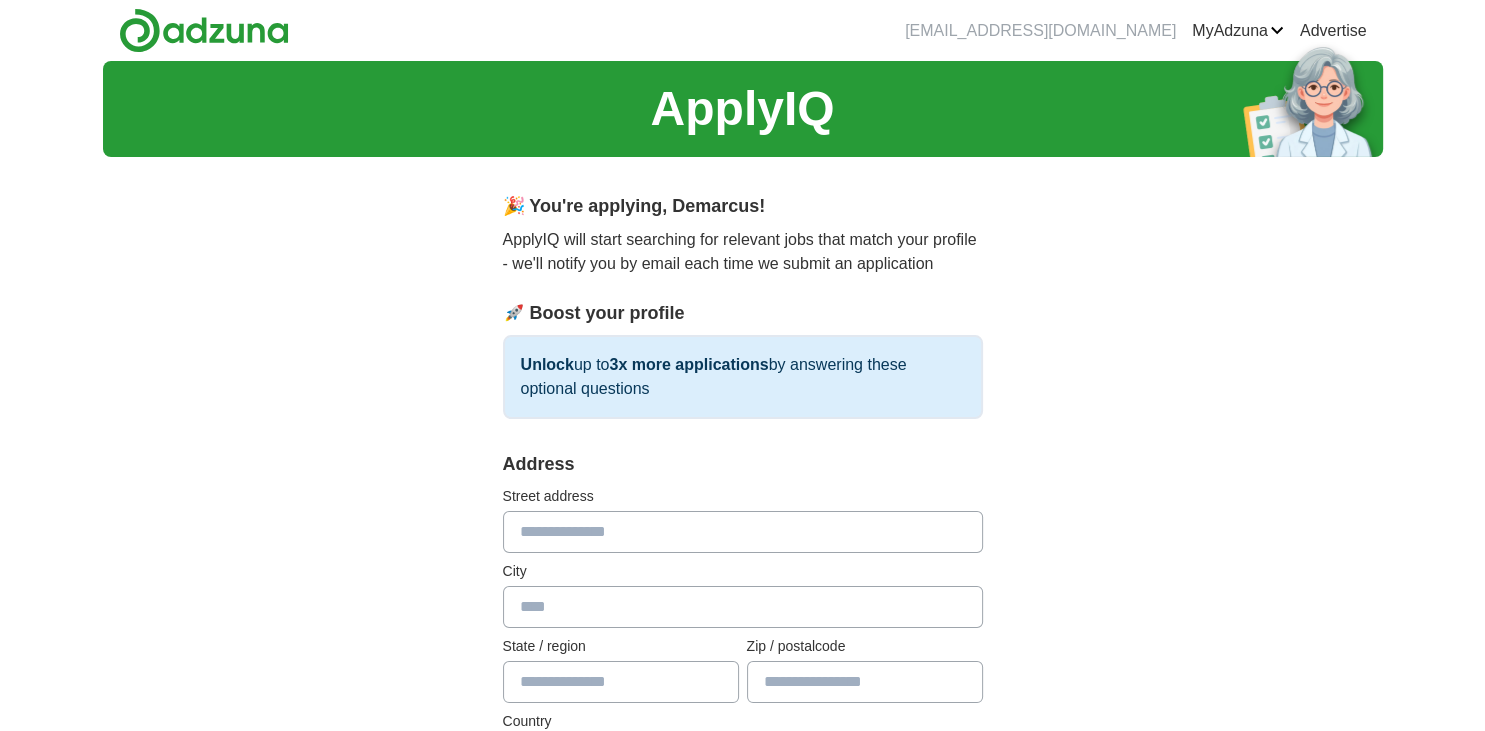 click at bounding box center (743, 532) 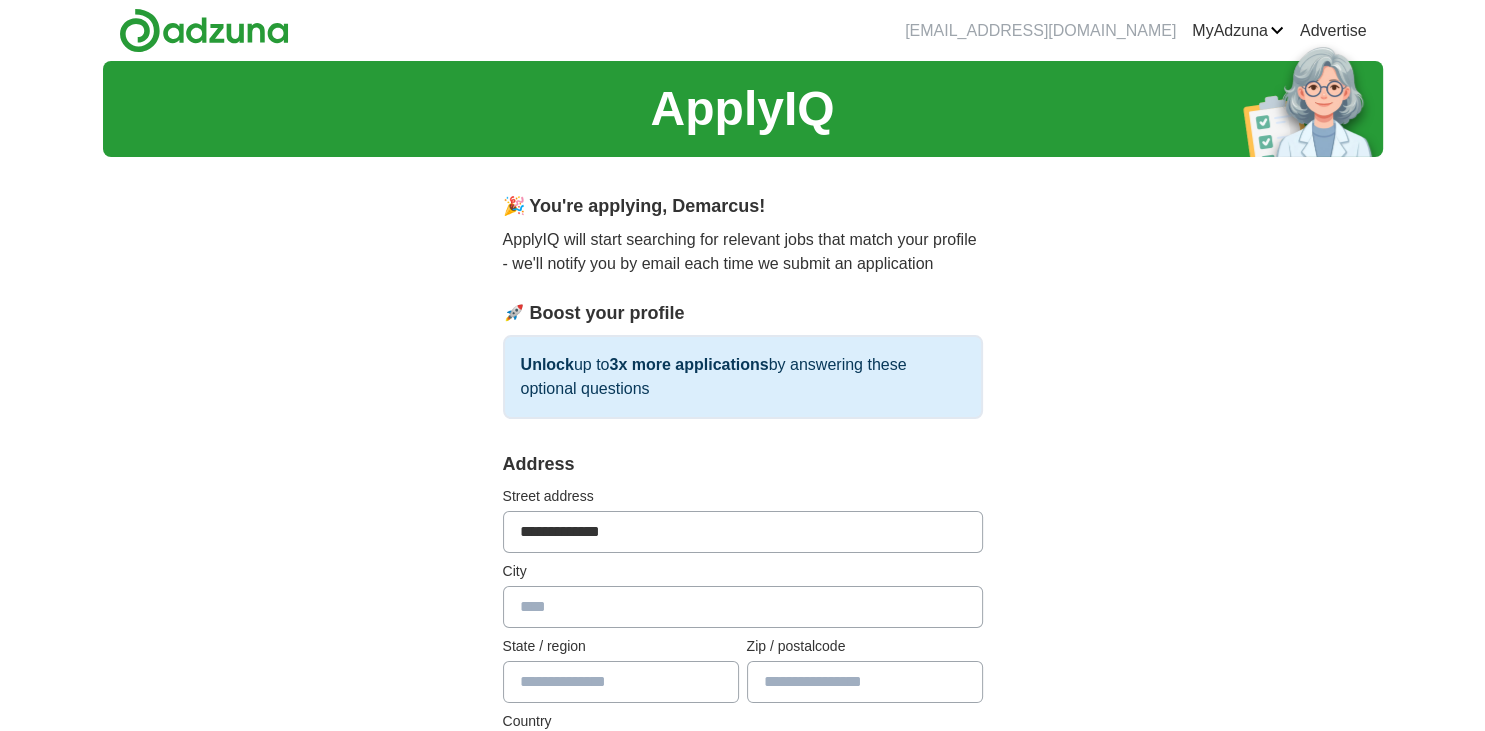 type on "**********" 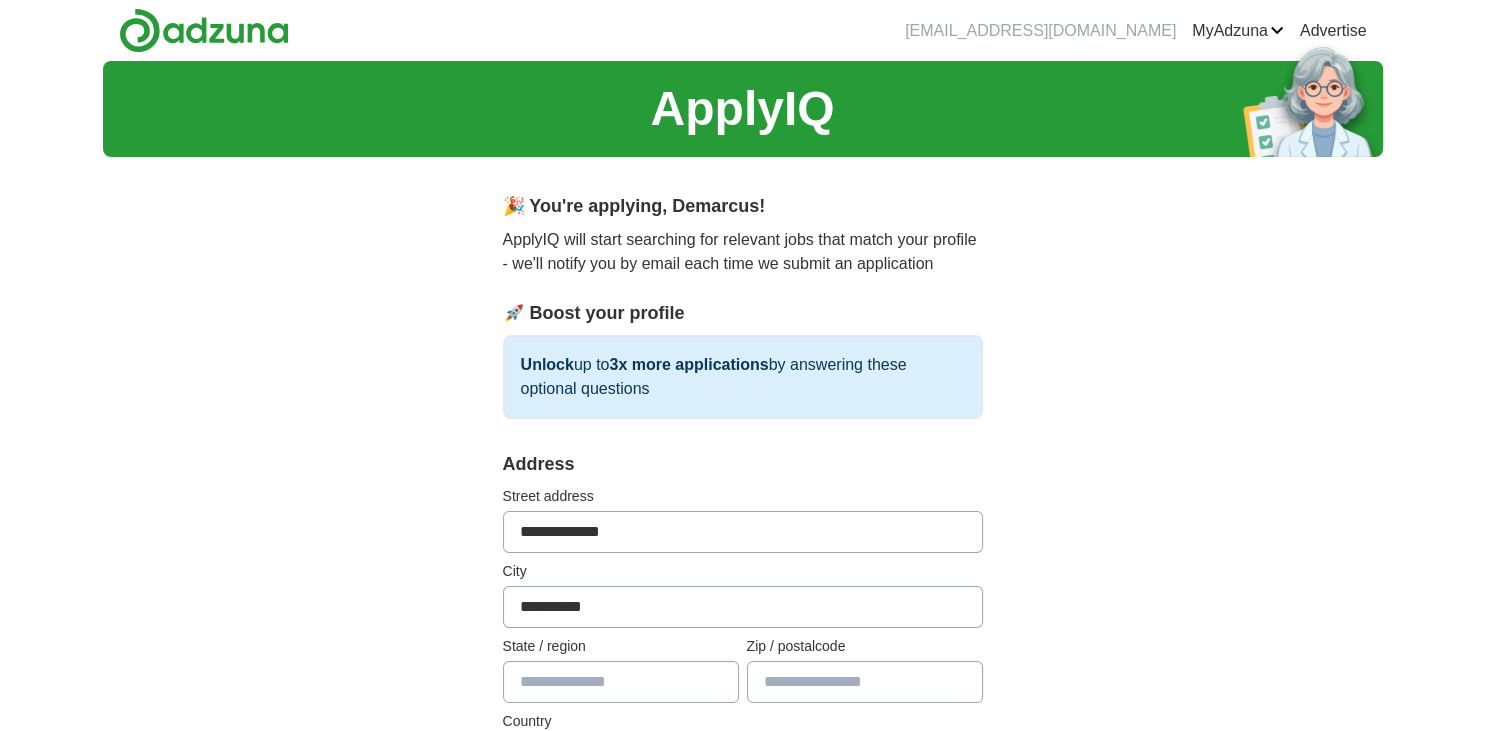 type on "**********" 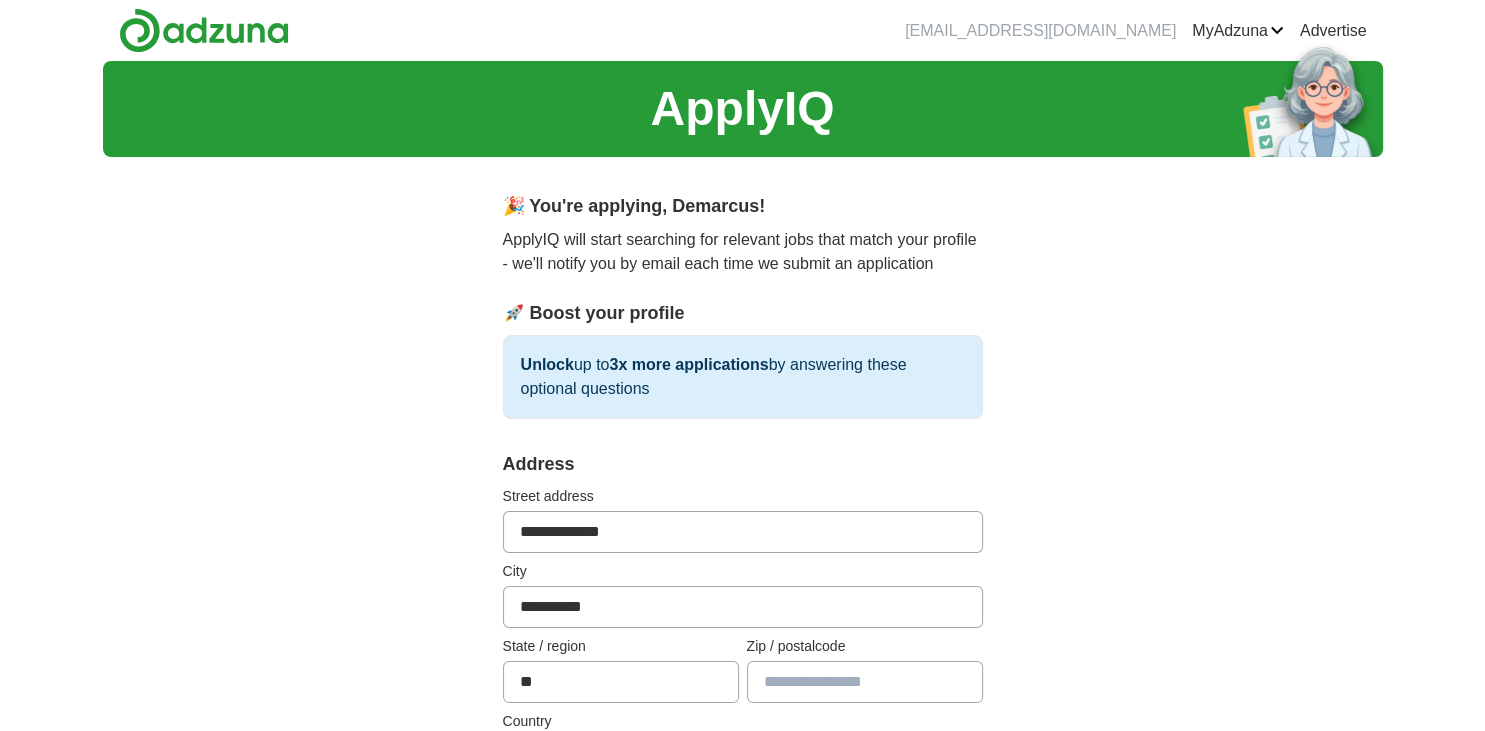 type on "**" 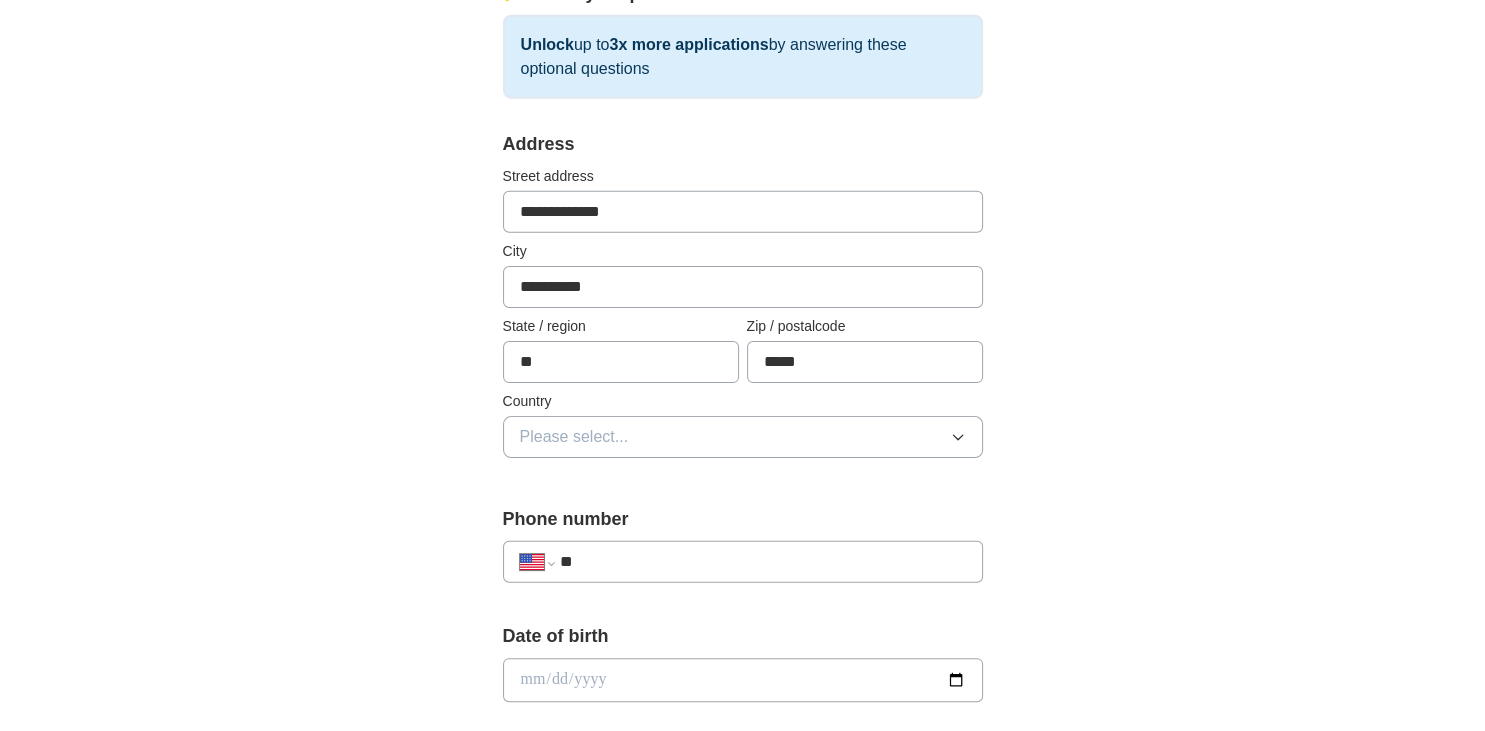scroll, scrollTop: 333, scrollLeft: 0, axis: vertical 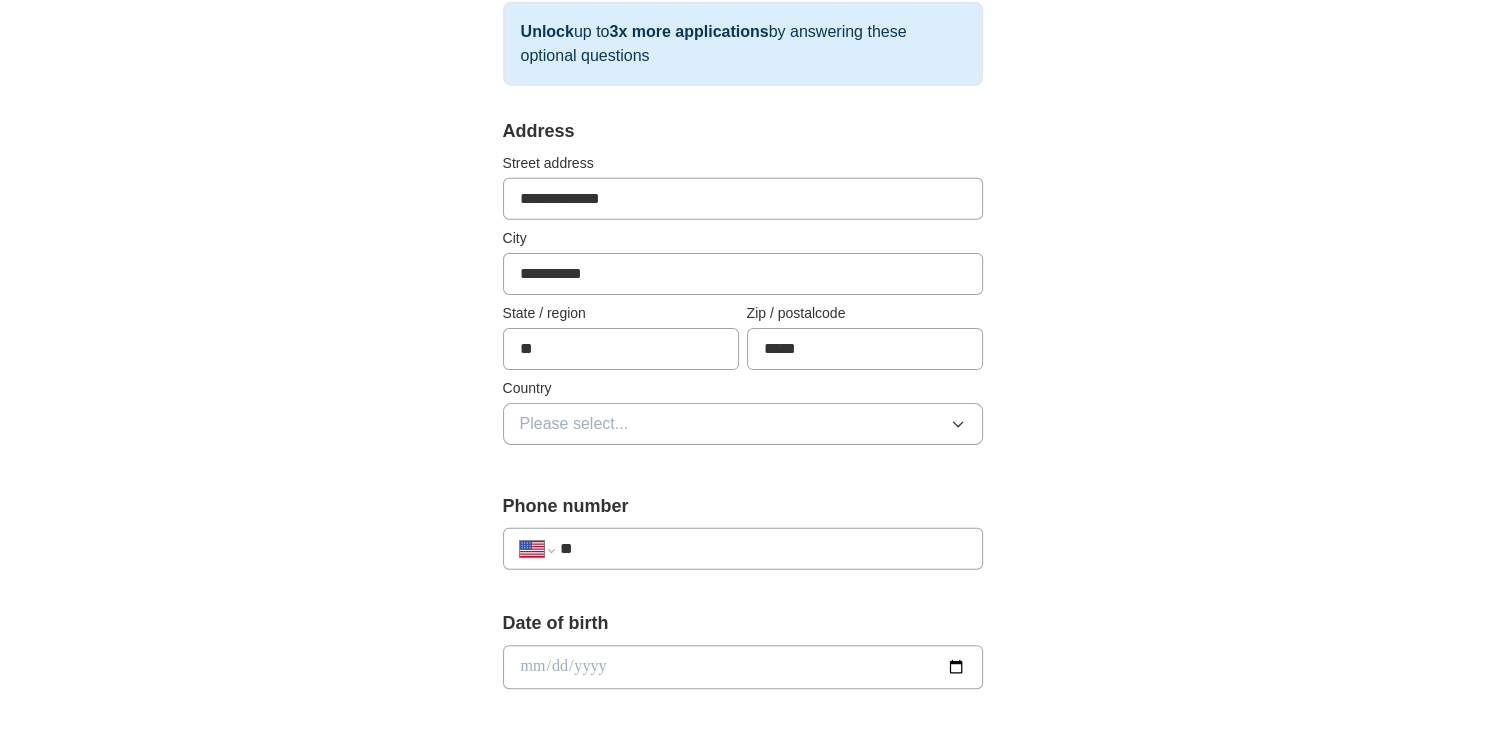 type on "*****" 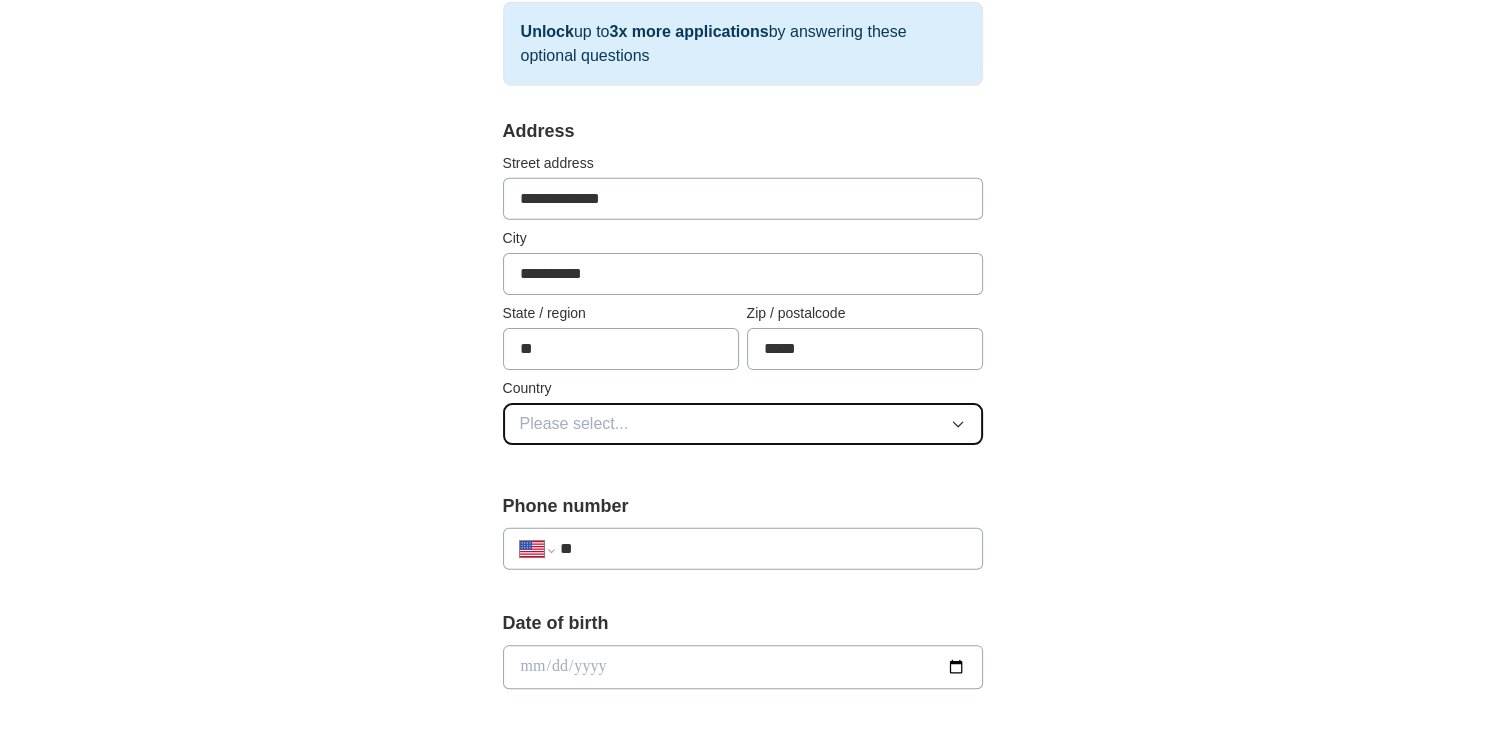 click on "Please select..." at bounding box center (743, 424) 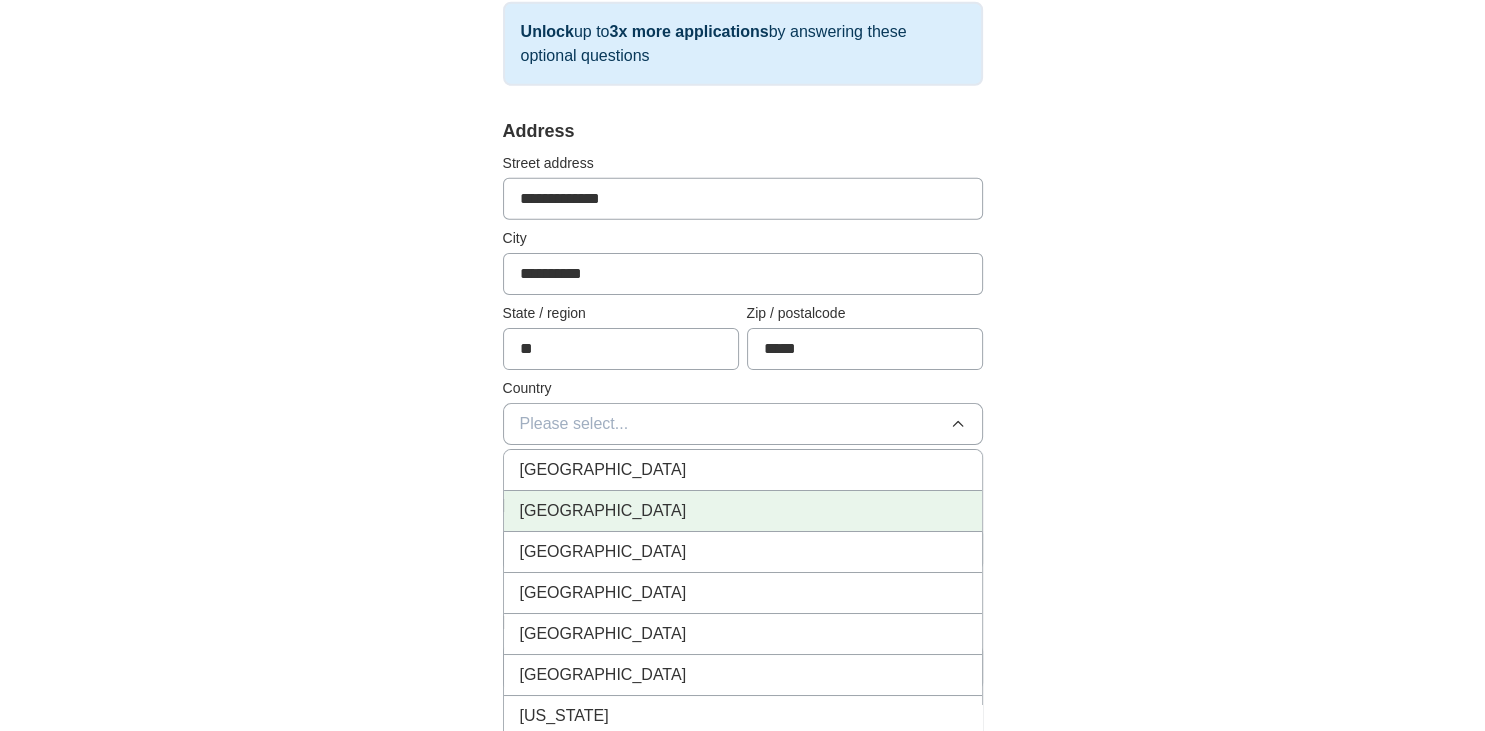 click on "United States" at bounding box center (603, 511) 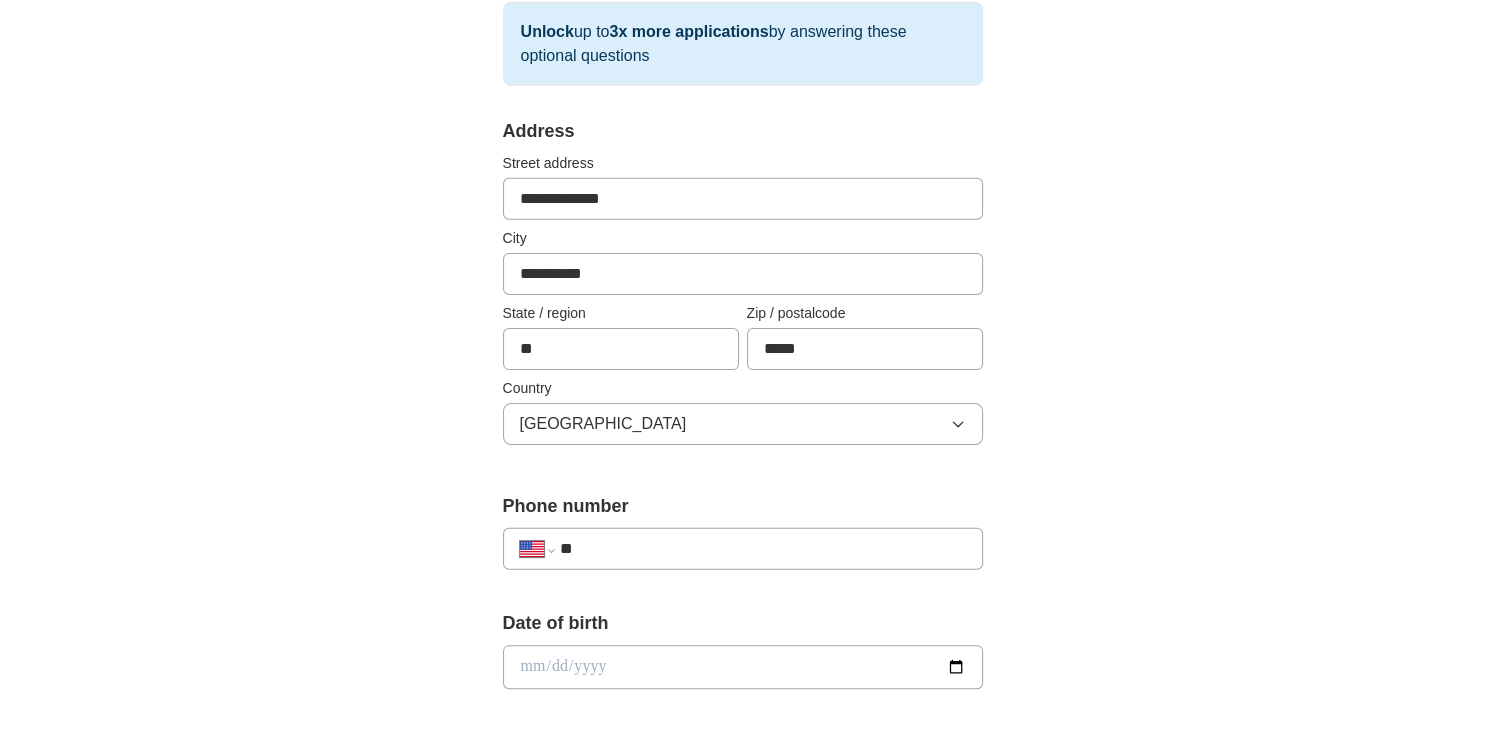 click on "**" at bounding box center [762, 549] 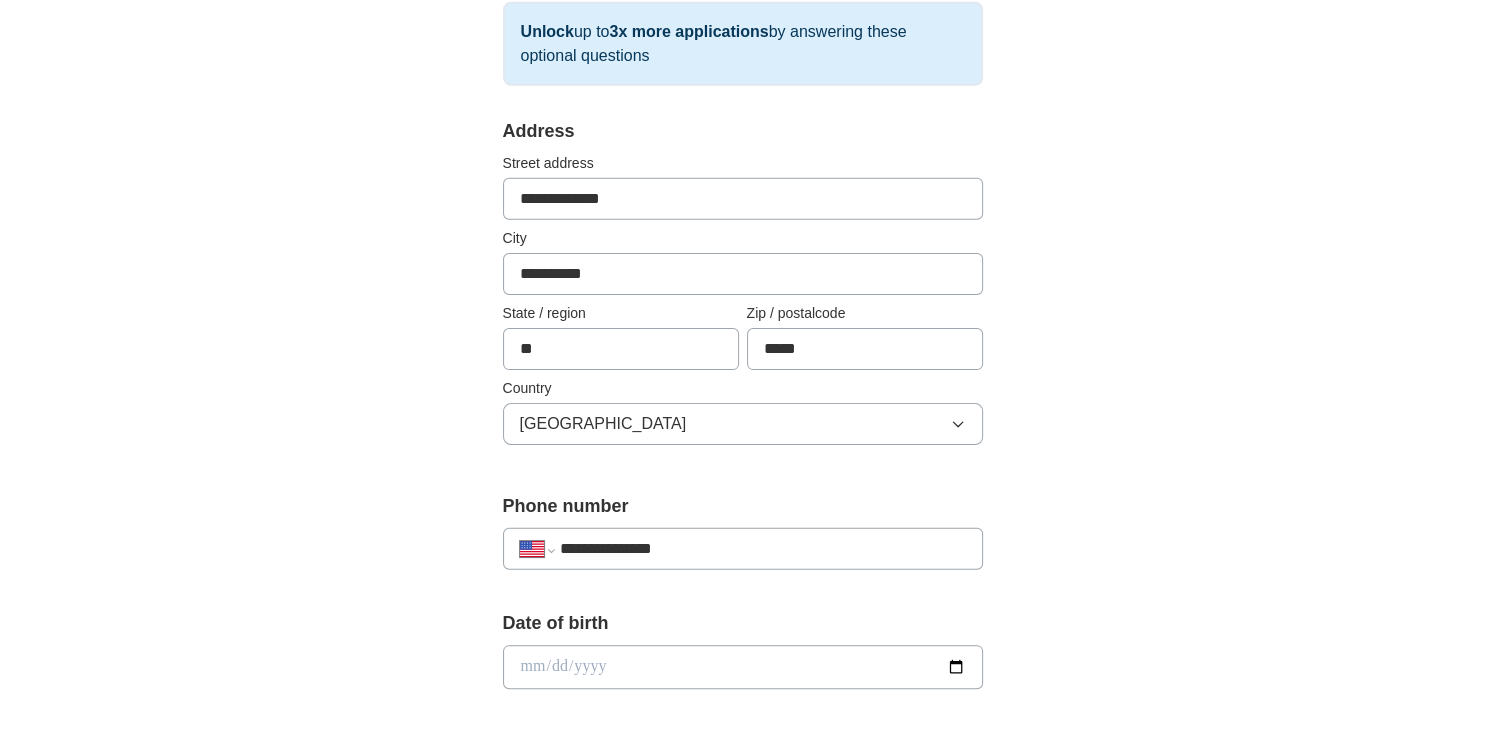 type on "**********" 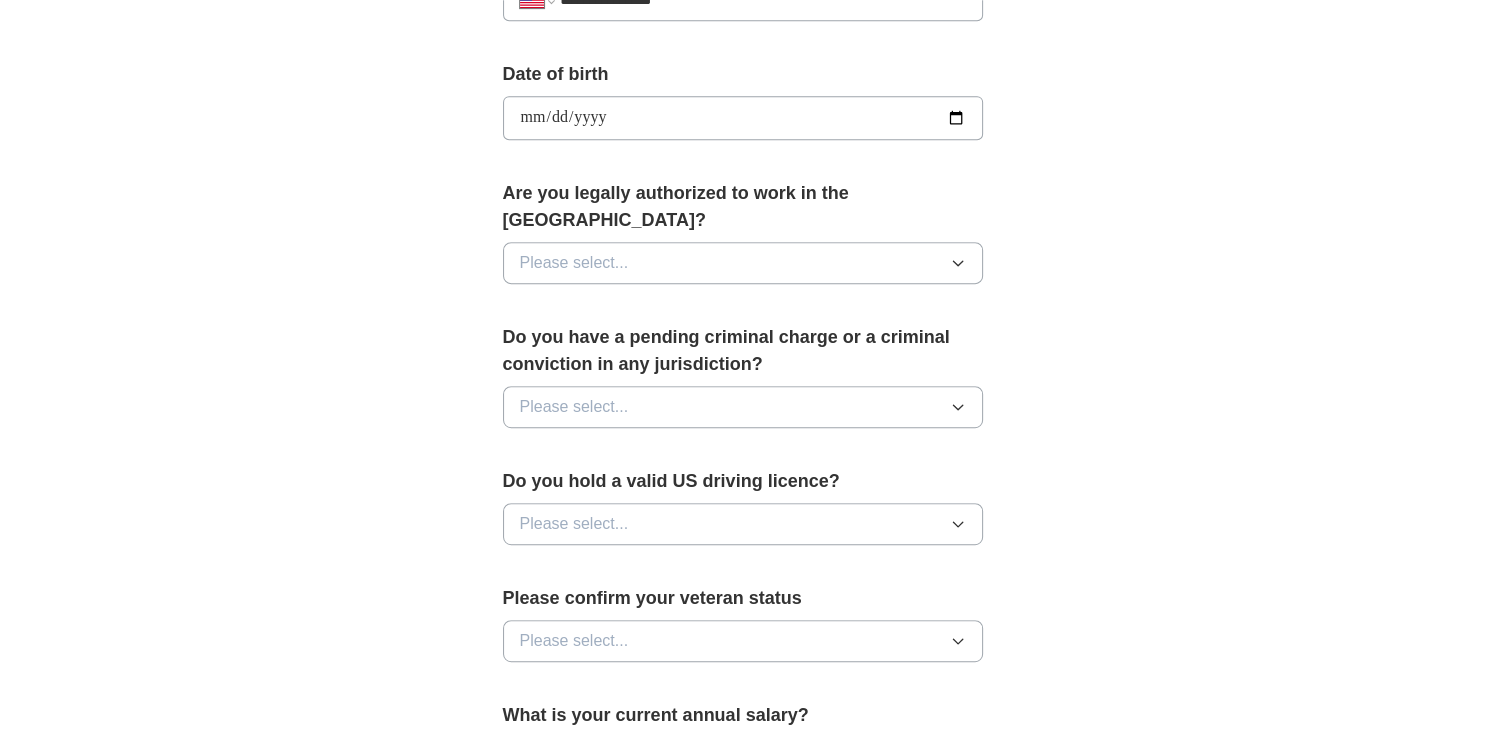 scroll, scrollTop: 916, scrollLeft: 0, axis: vertical 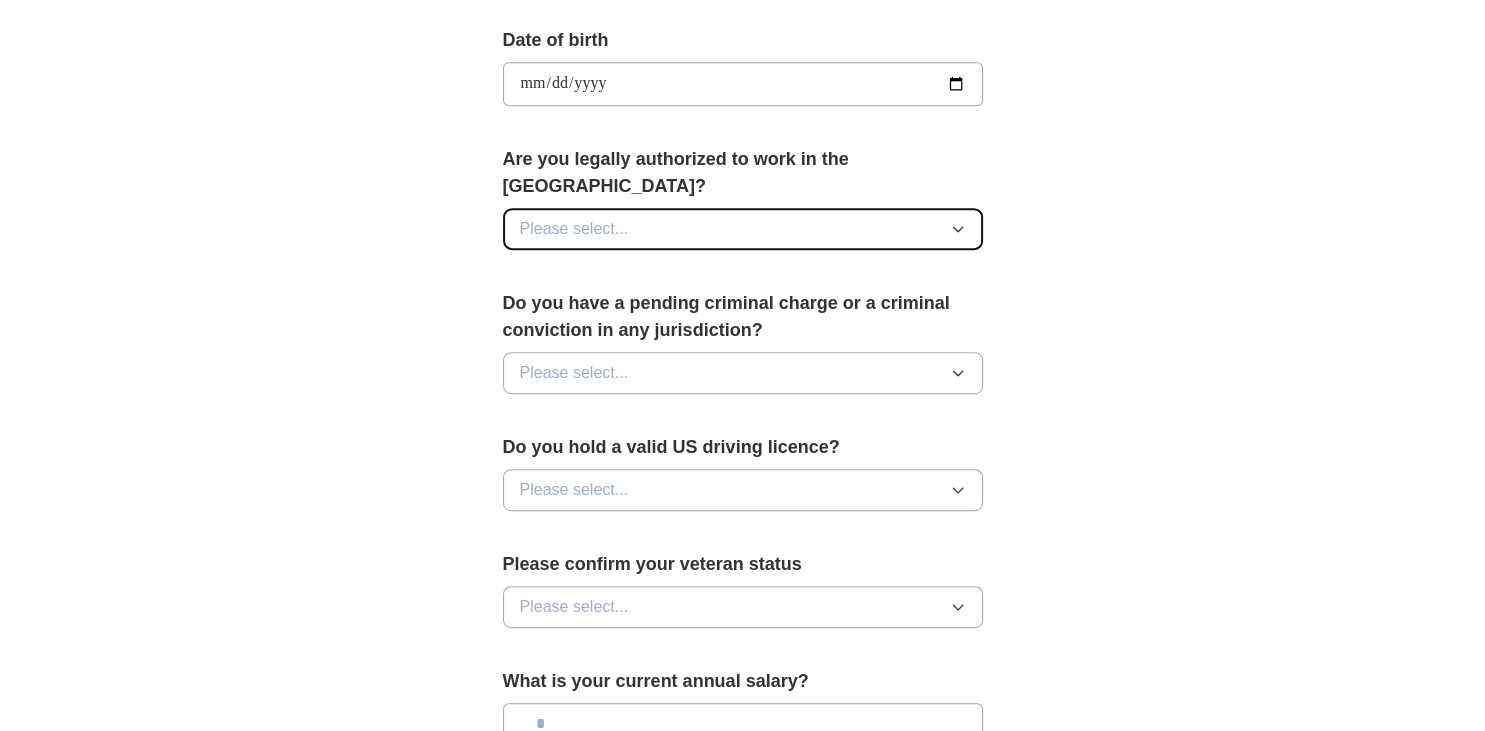 click on "Please select..." at bounding box center (743, 229) 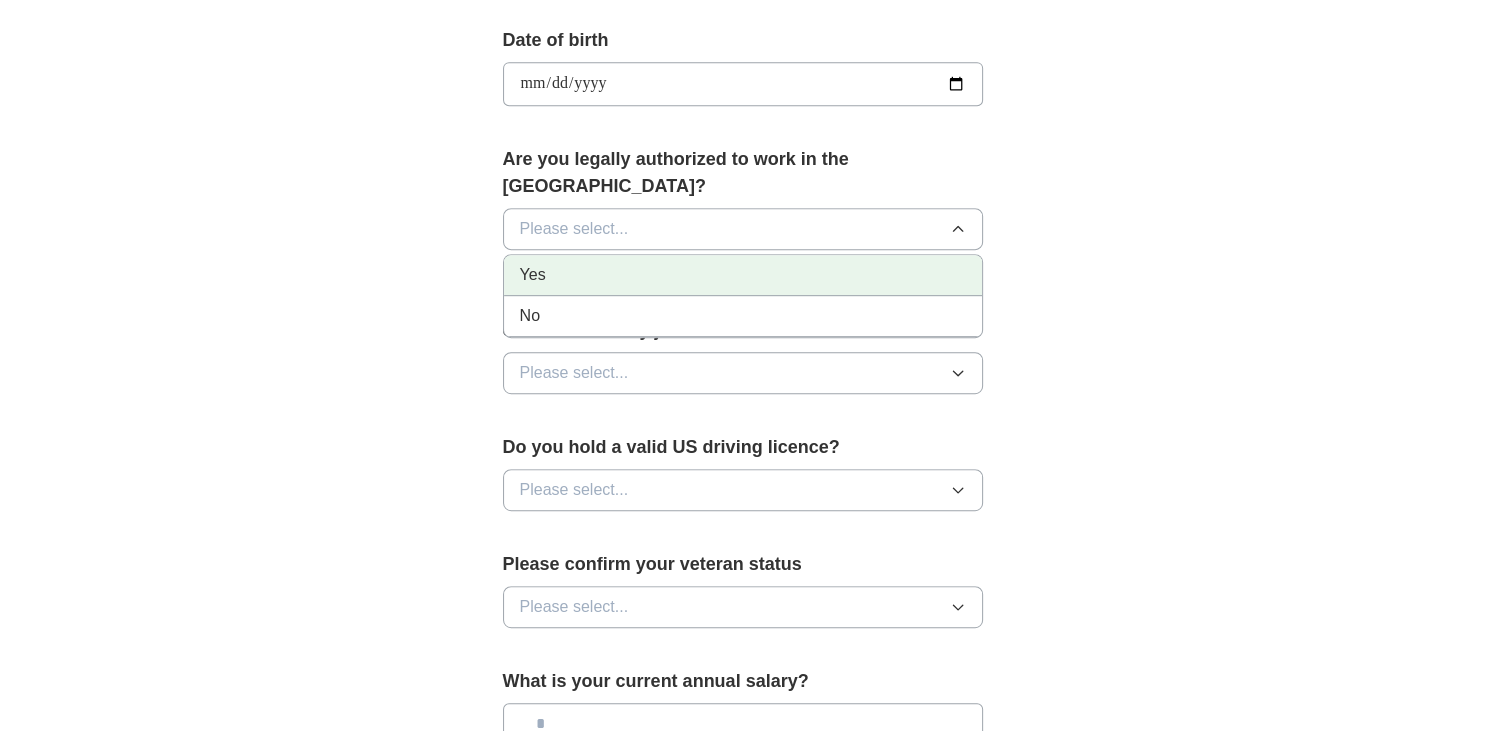 click on "Yes" at bounding box center (743, 275) 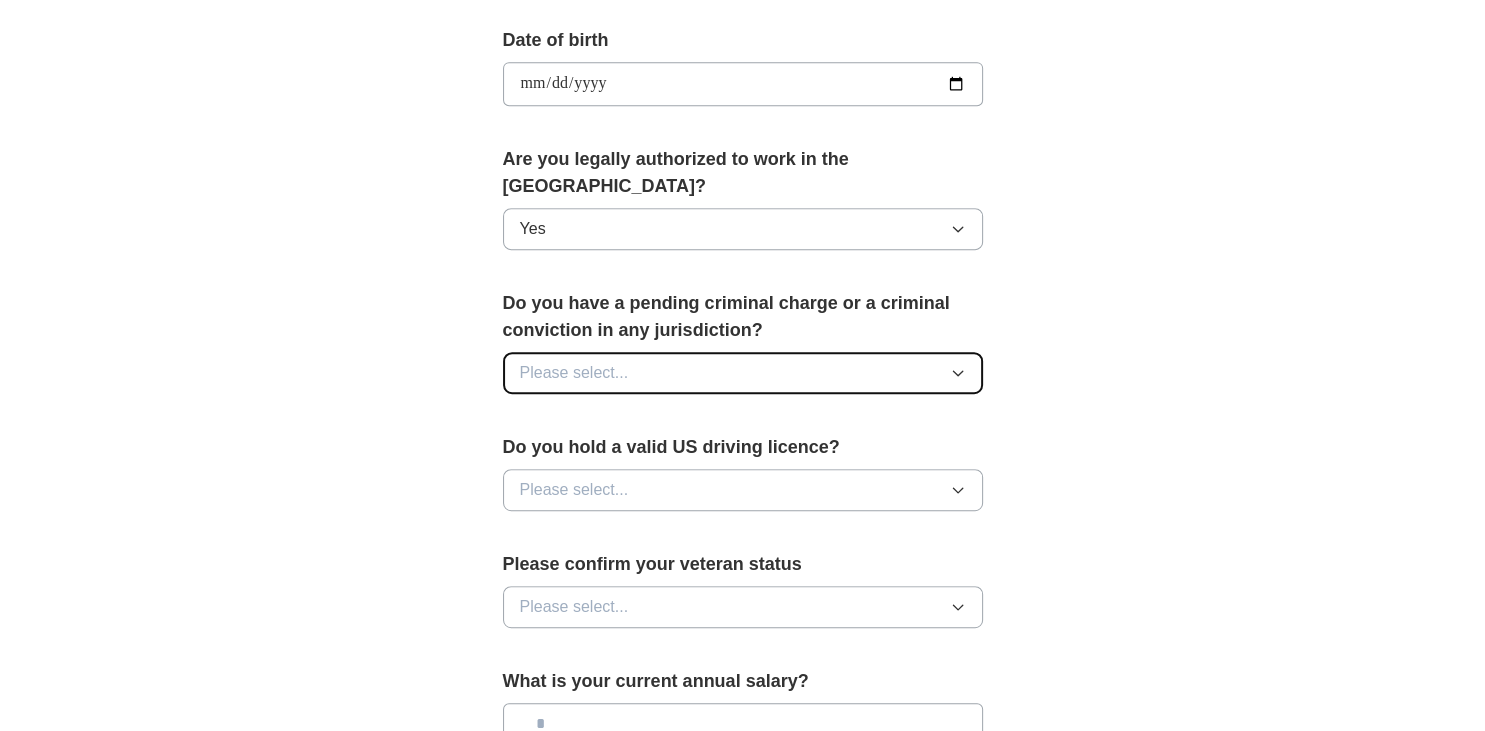 click on "Please select..." at bounding box center (743, 373) 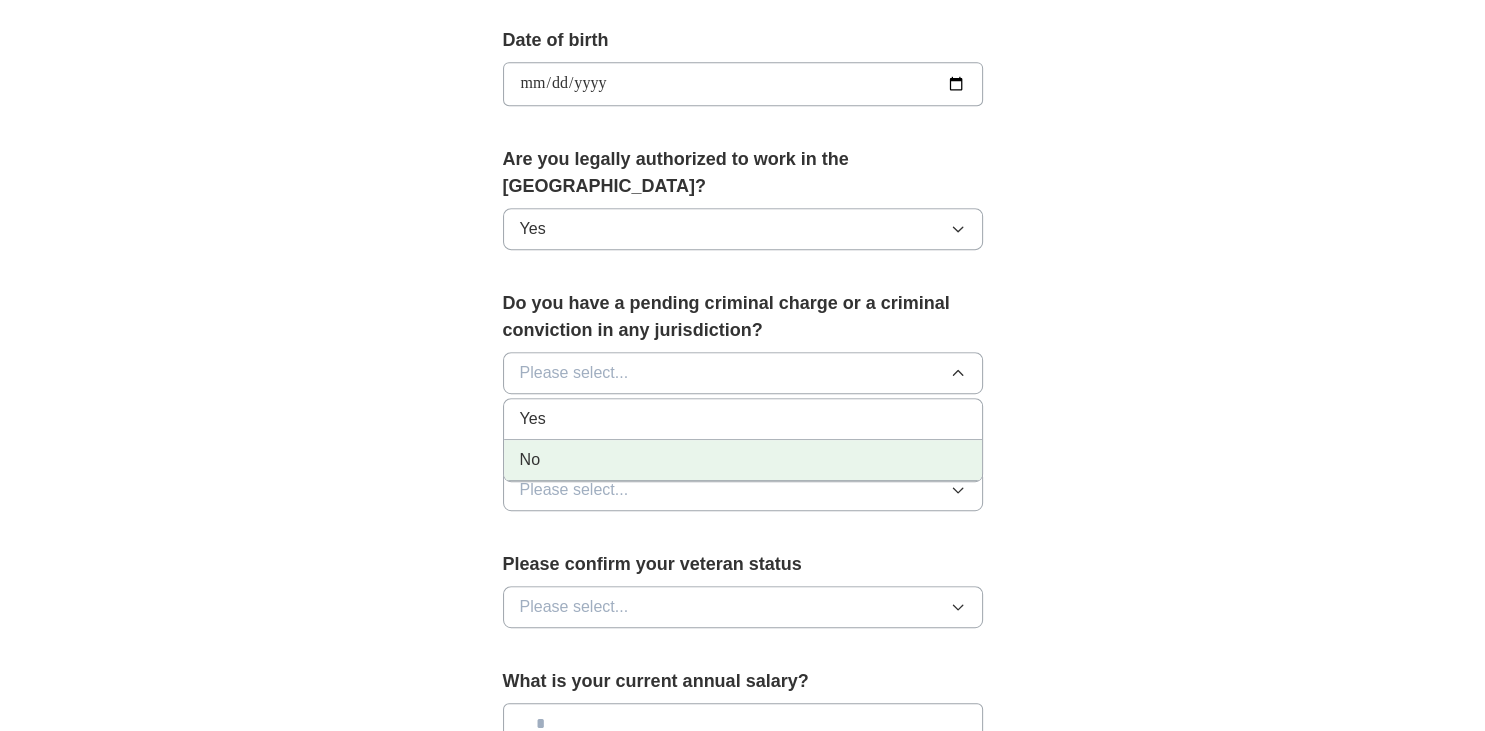 click on "No" at bounding box center (530, 460) 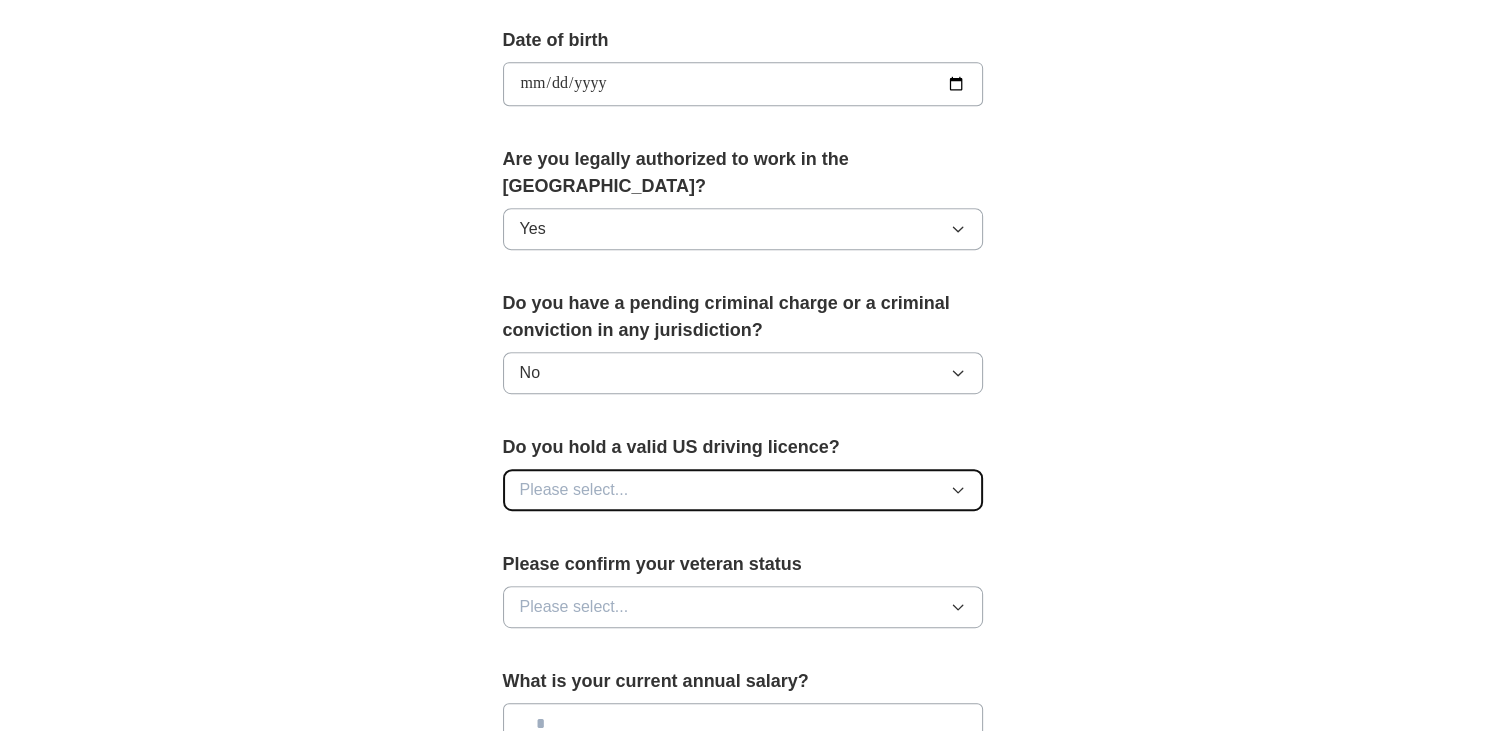 click on "Please select..." at bounding box center (743, 490) 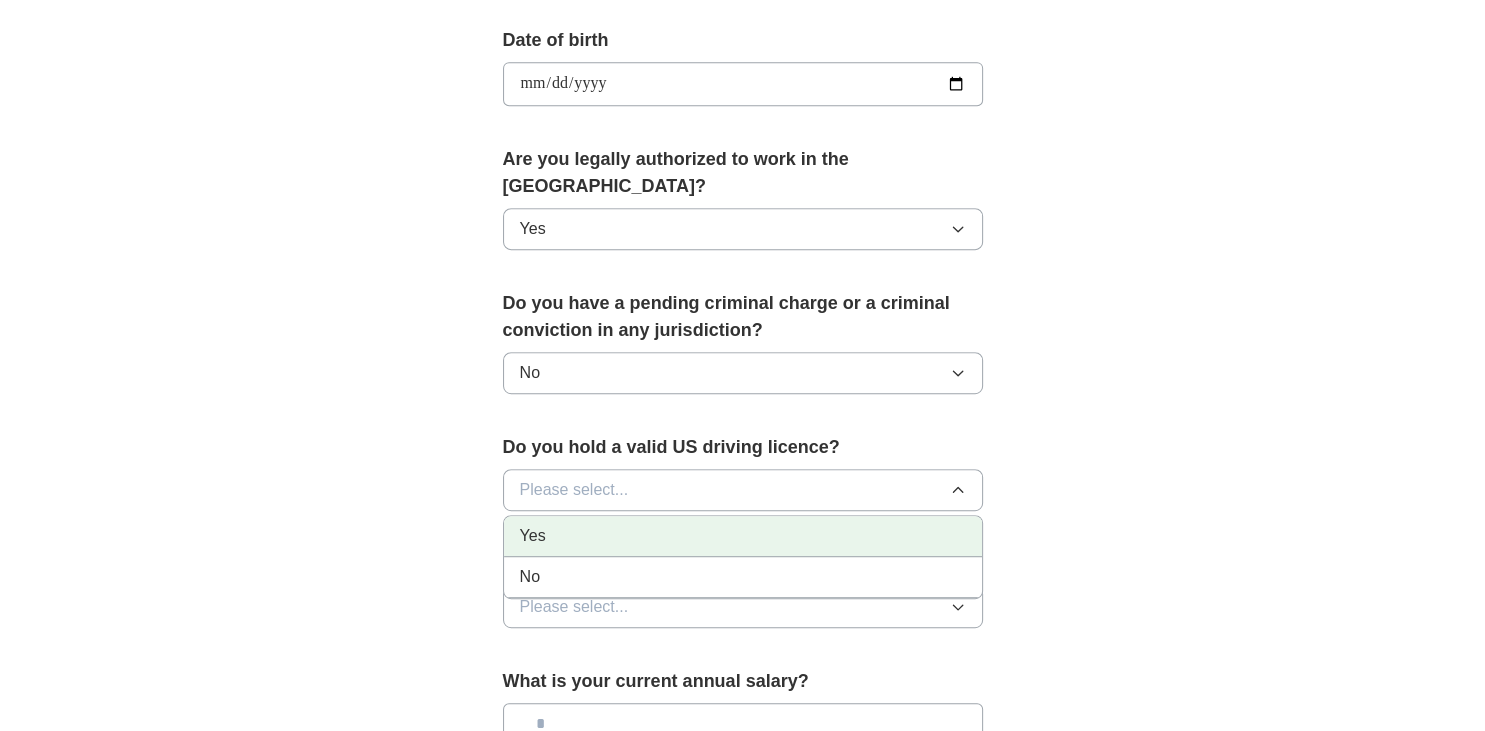 click on "Yes" at bounding box center [743, 536] 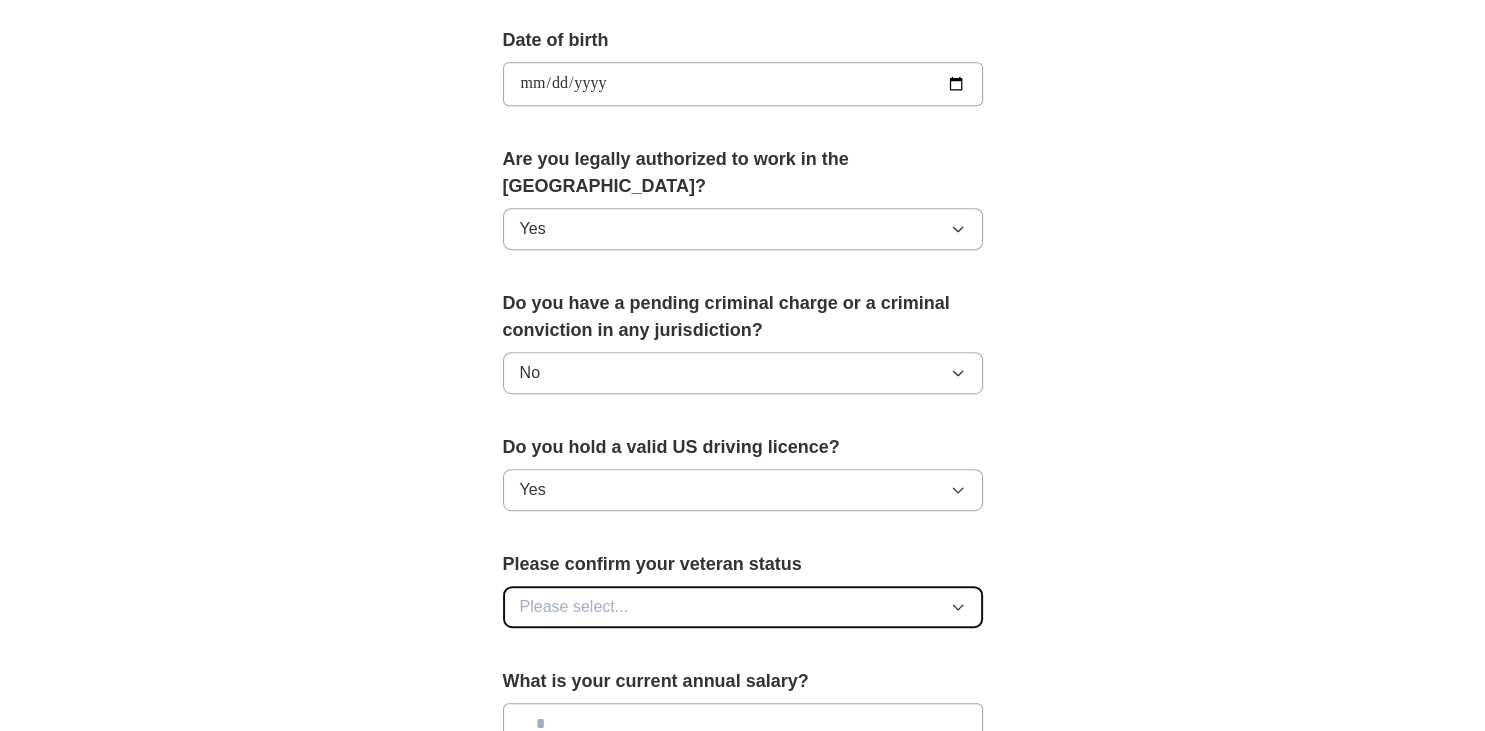 click on "Please select..." at bounding box center [743, 607] 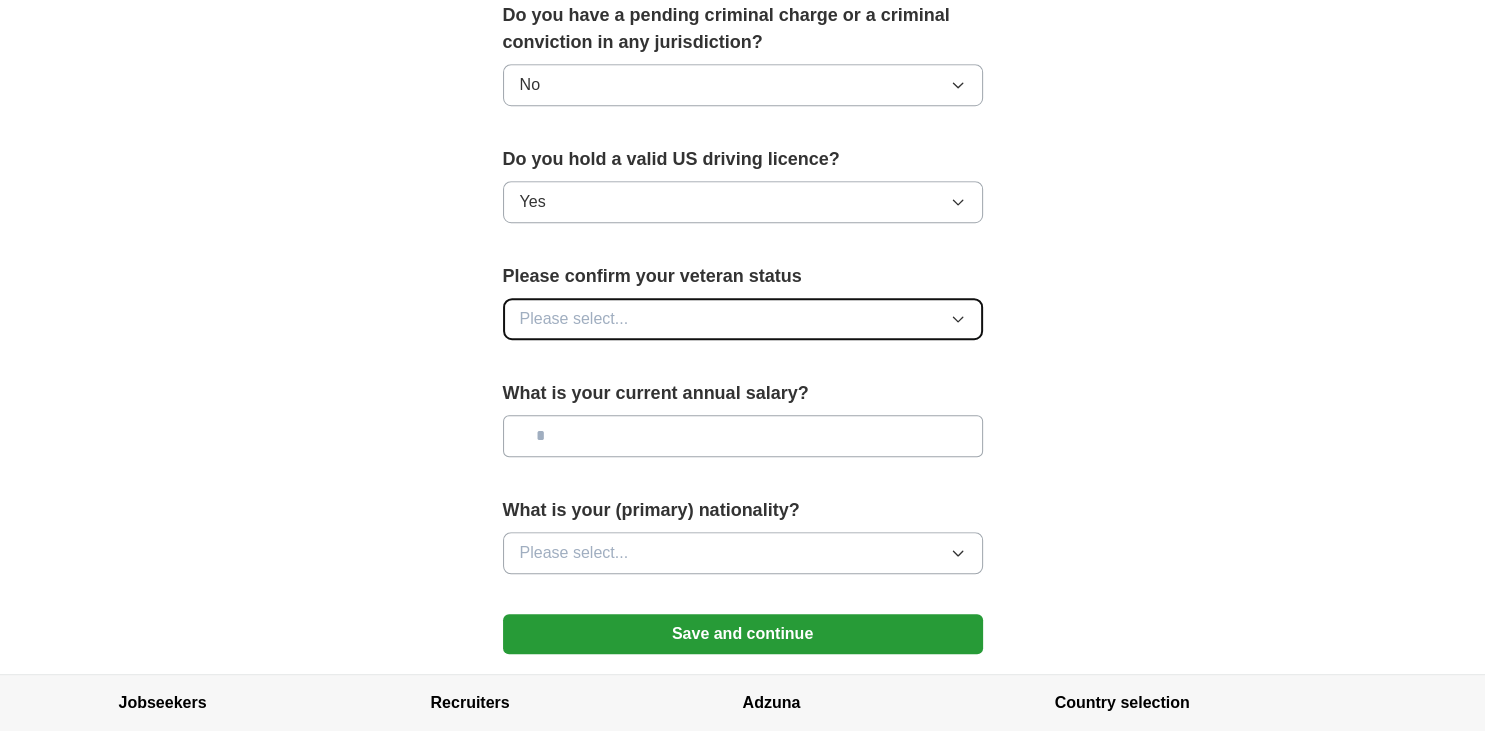 scroll, scrollTop: 1238, scrollLeft: 0, axis: vertical 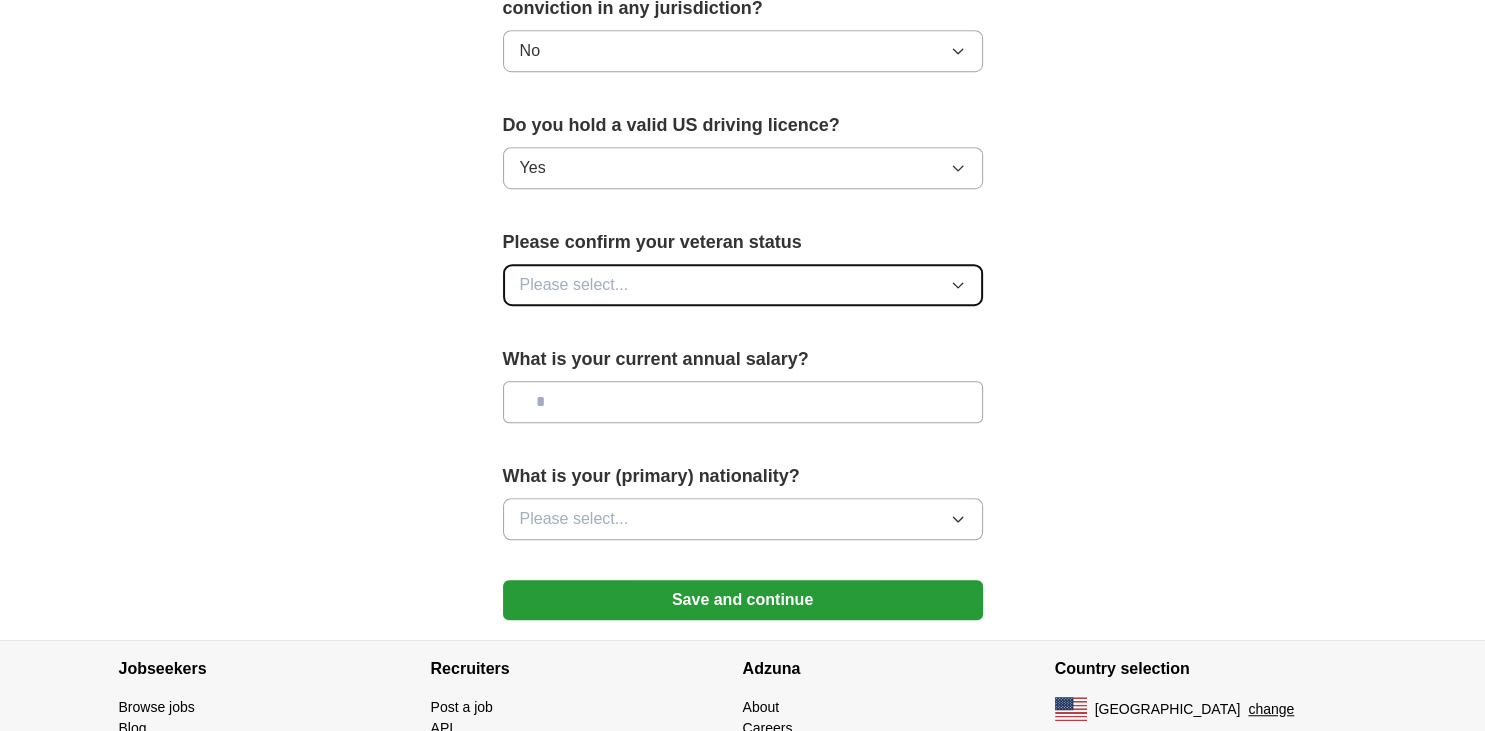 click on "Please select..." at bounding box center (743, 285) 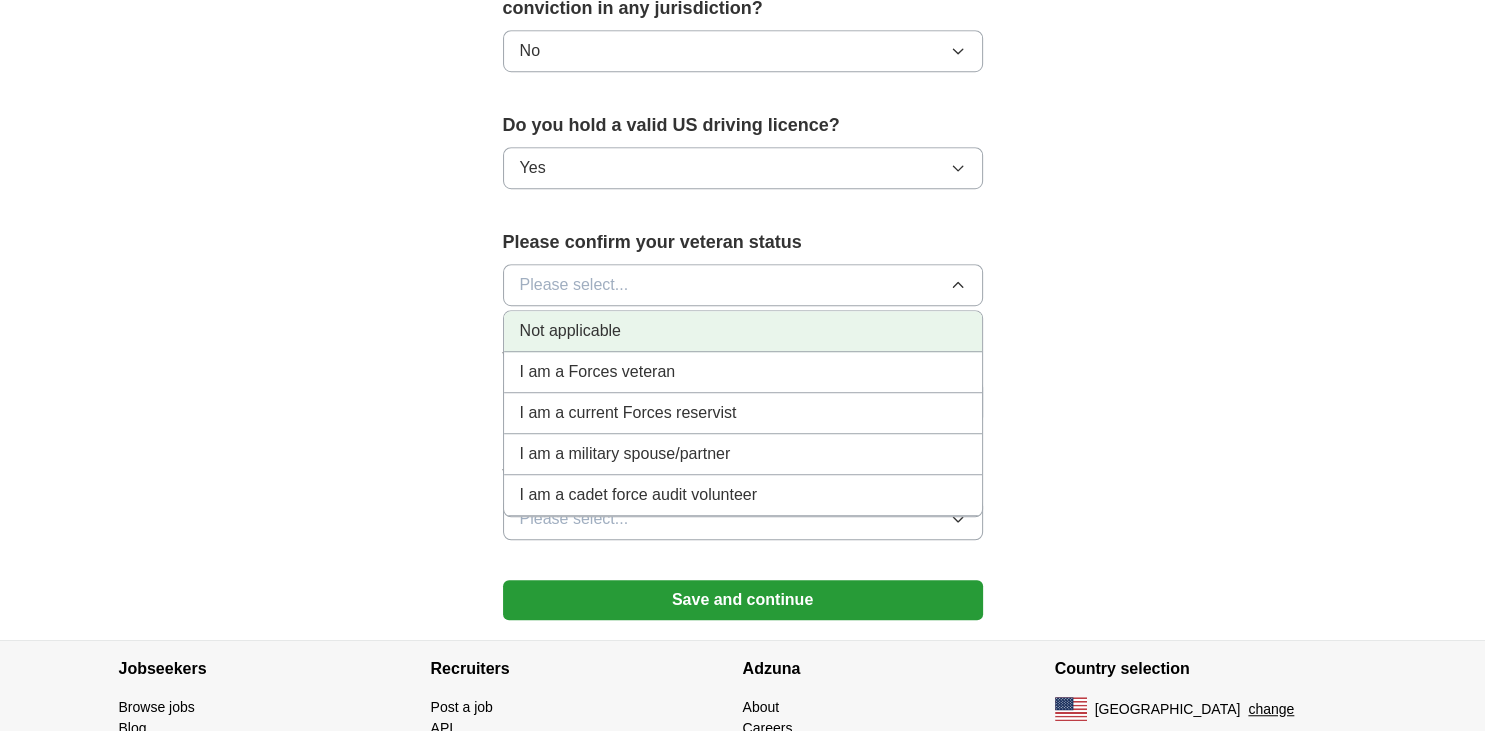 click on "Not applicable" at bounding box center [743, 331] 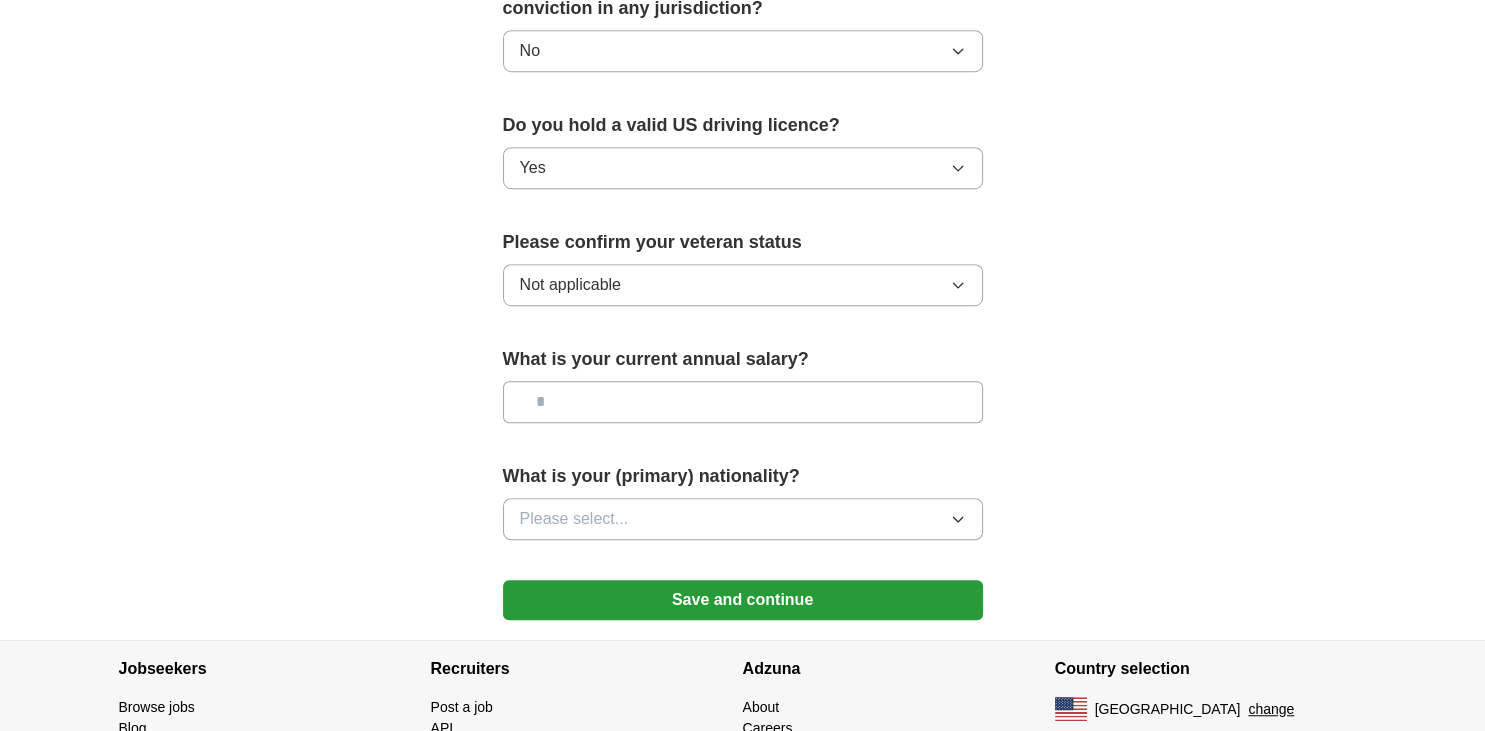click at bounding box center [743, 402] 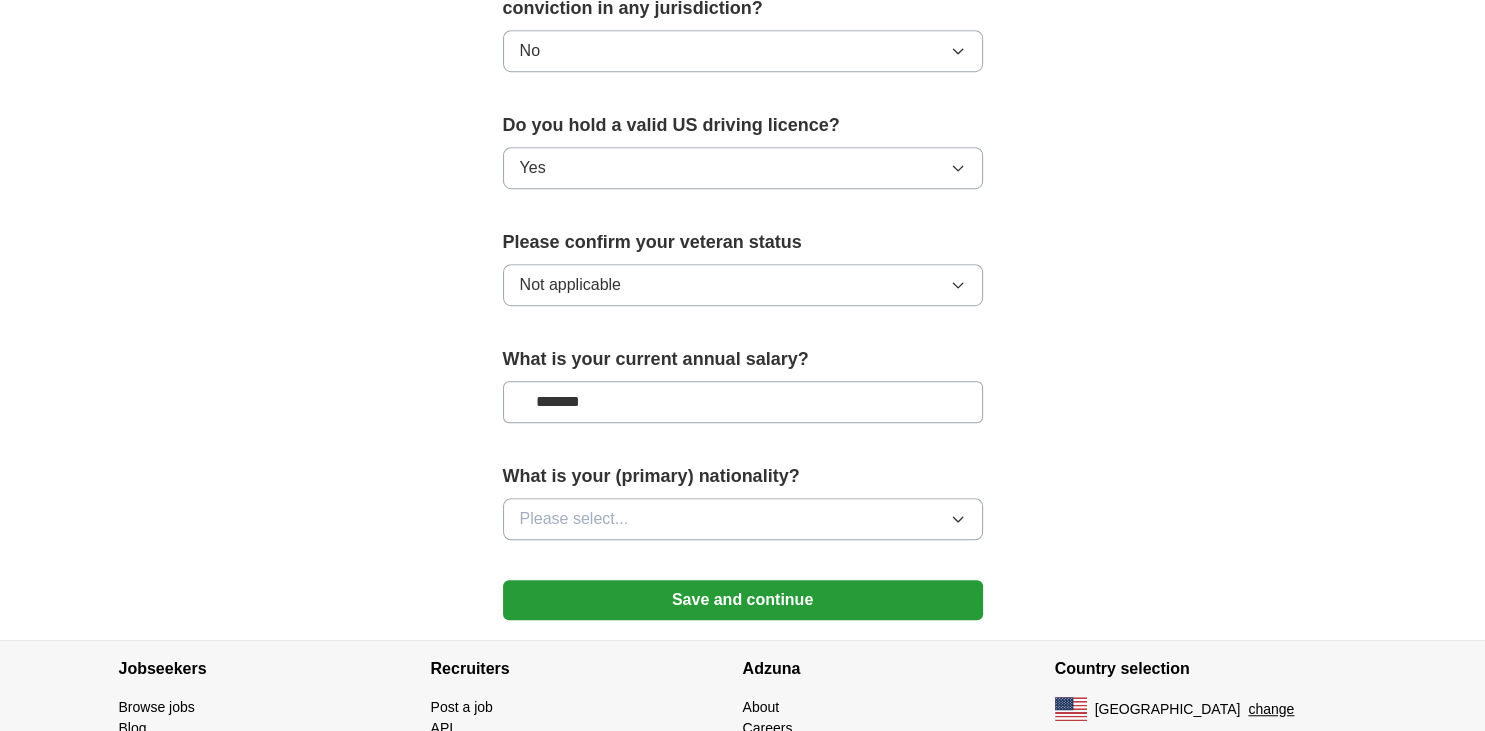 type on "*******" 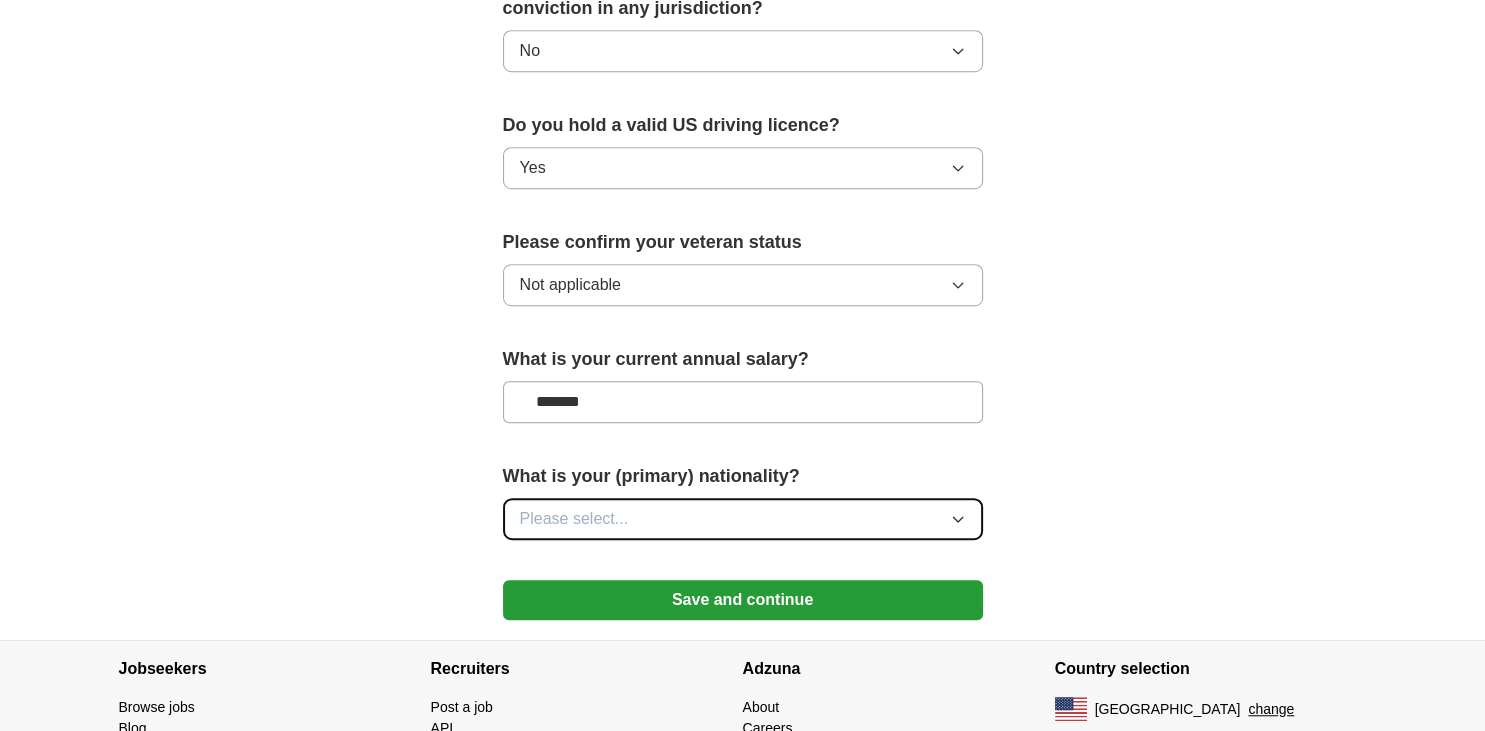 click on "Please select..." at bounding box center (743, 519) 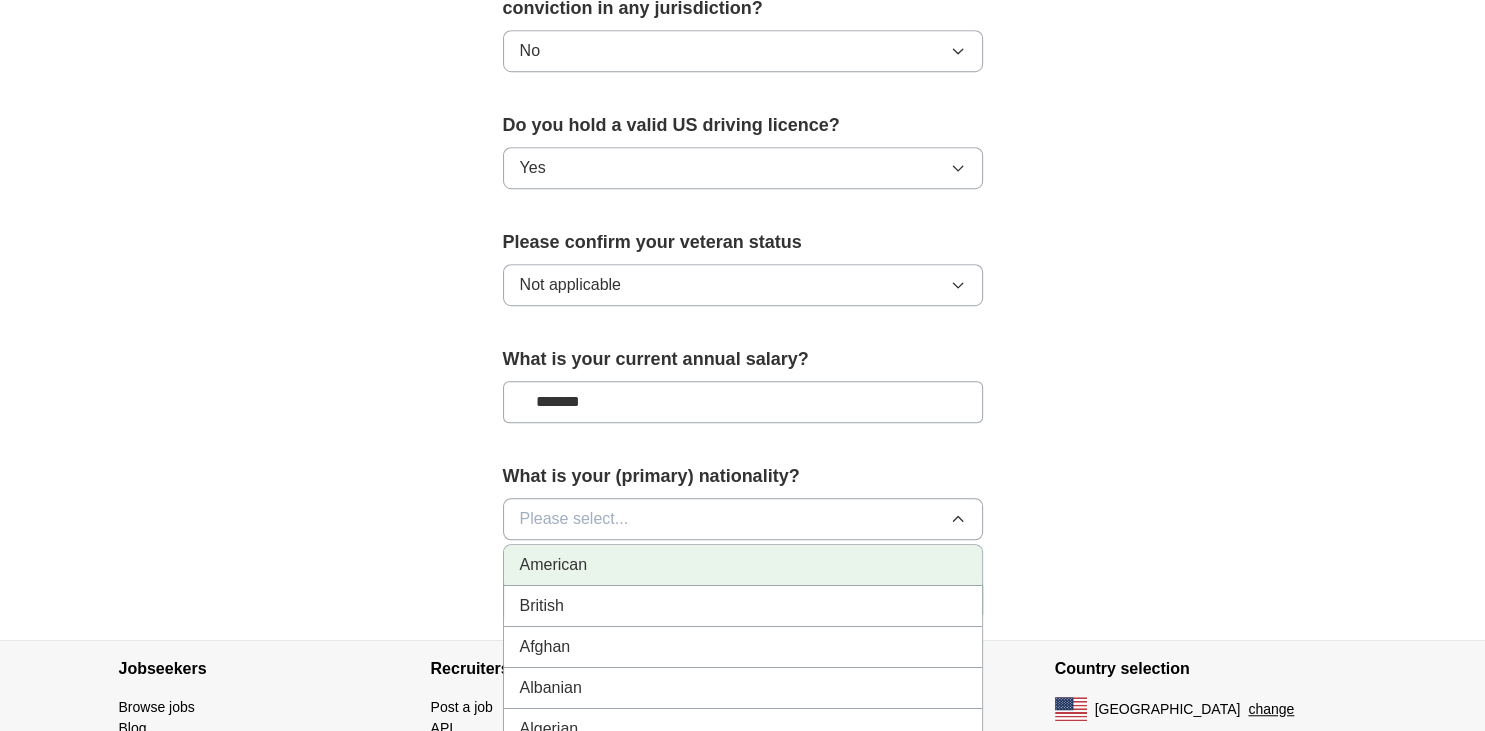 click on "American" at bounding box center [743, 565] 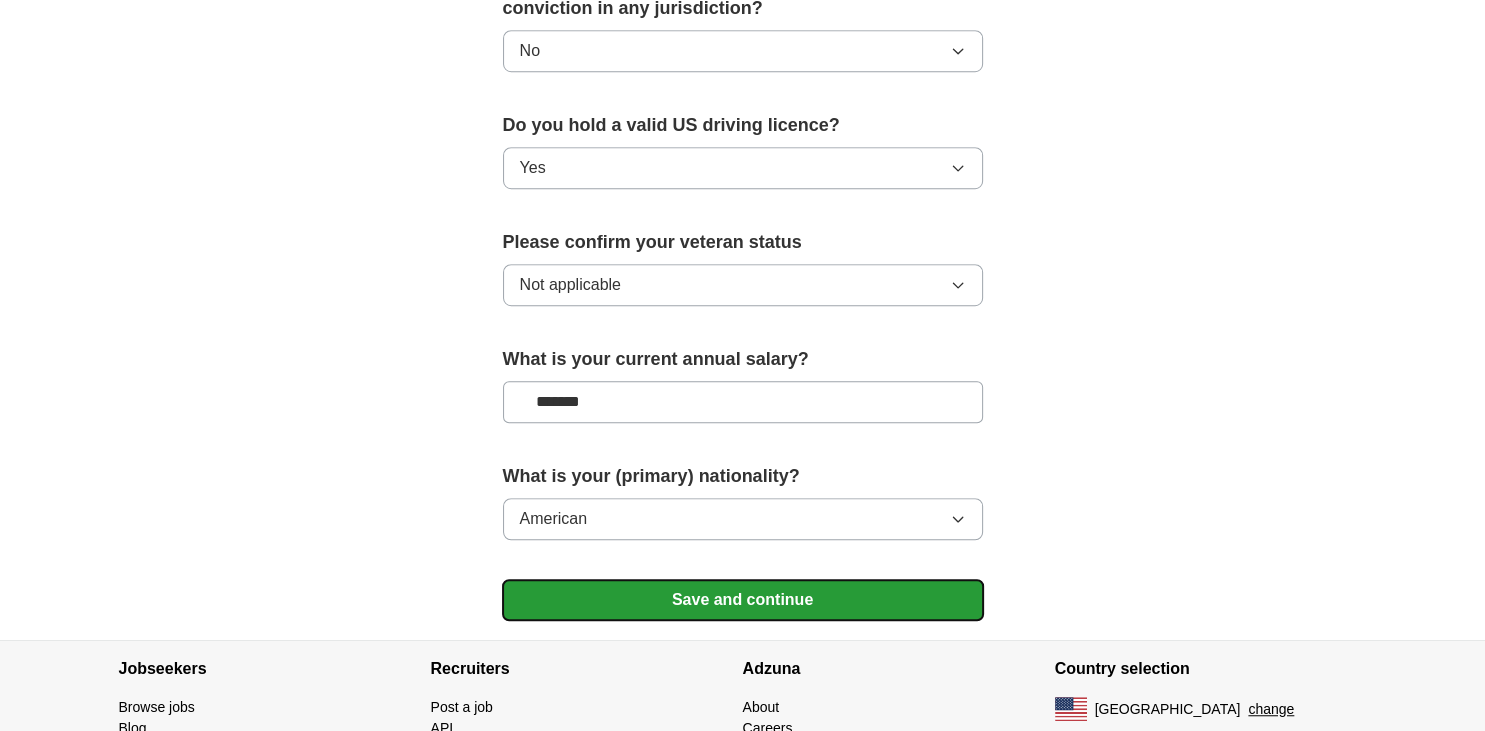 click on "Save and continue" at bounding box center [743, 600] 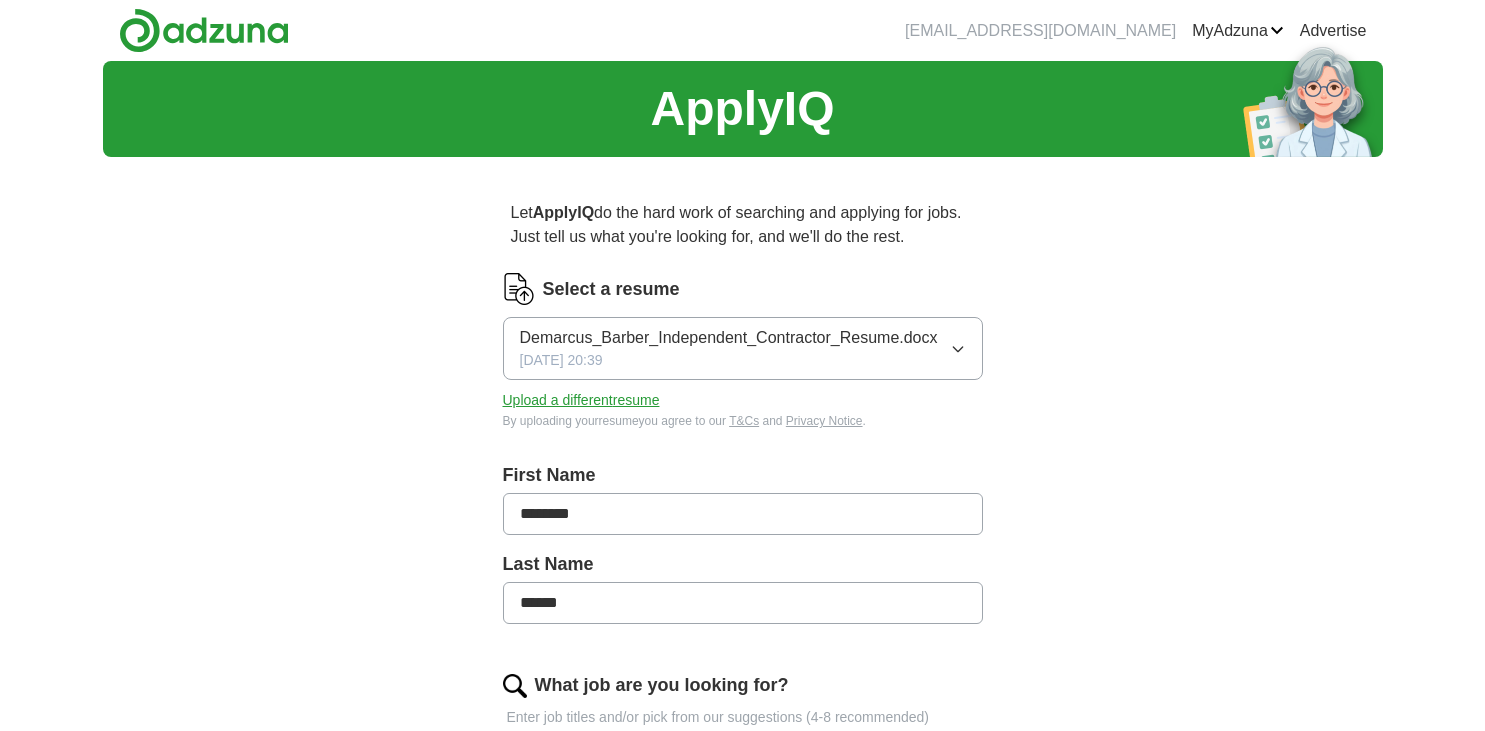 scroll, scrollTop: 0, scrollLeft: 0, axis: both 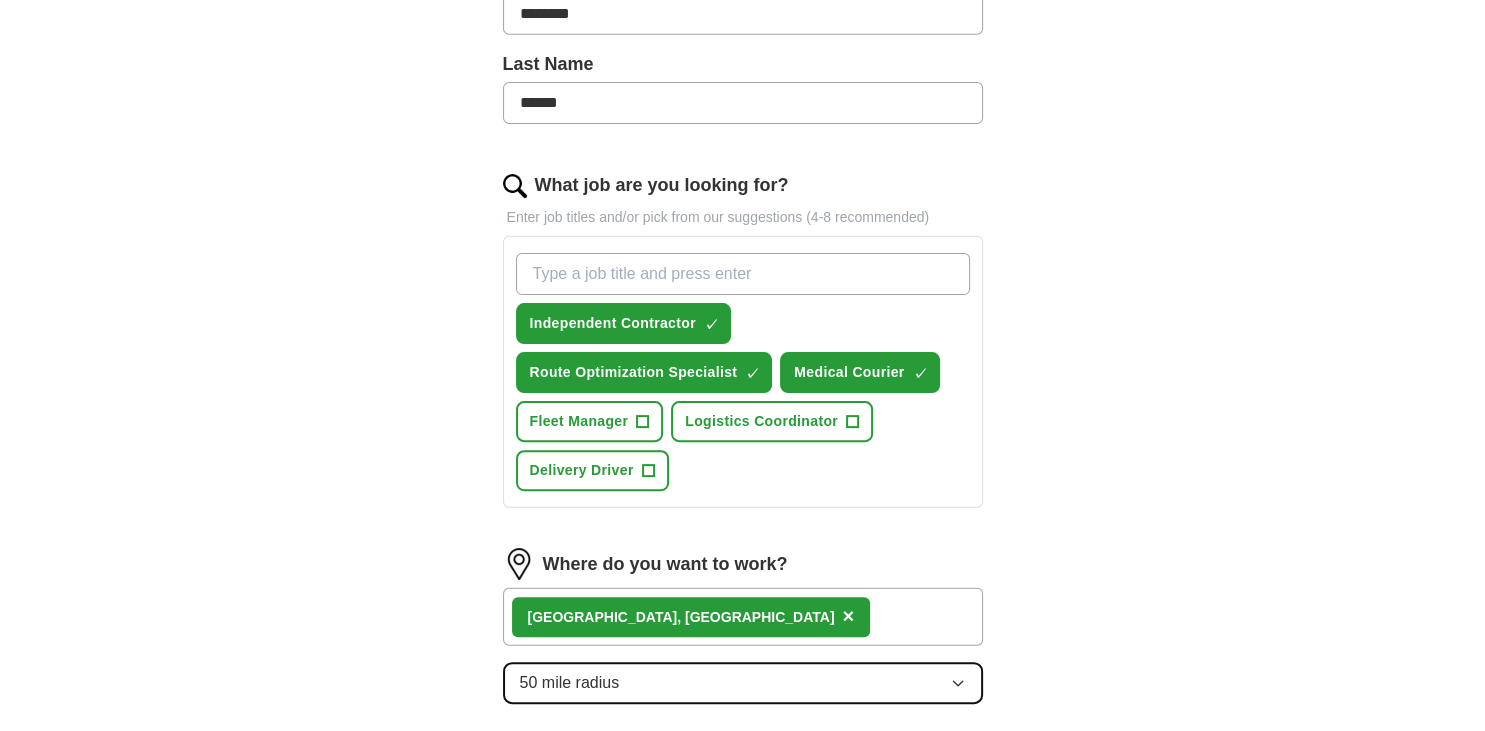 click on "50 mile radius" at bounding box center (743, 683) 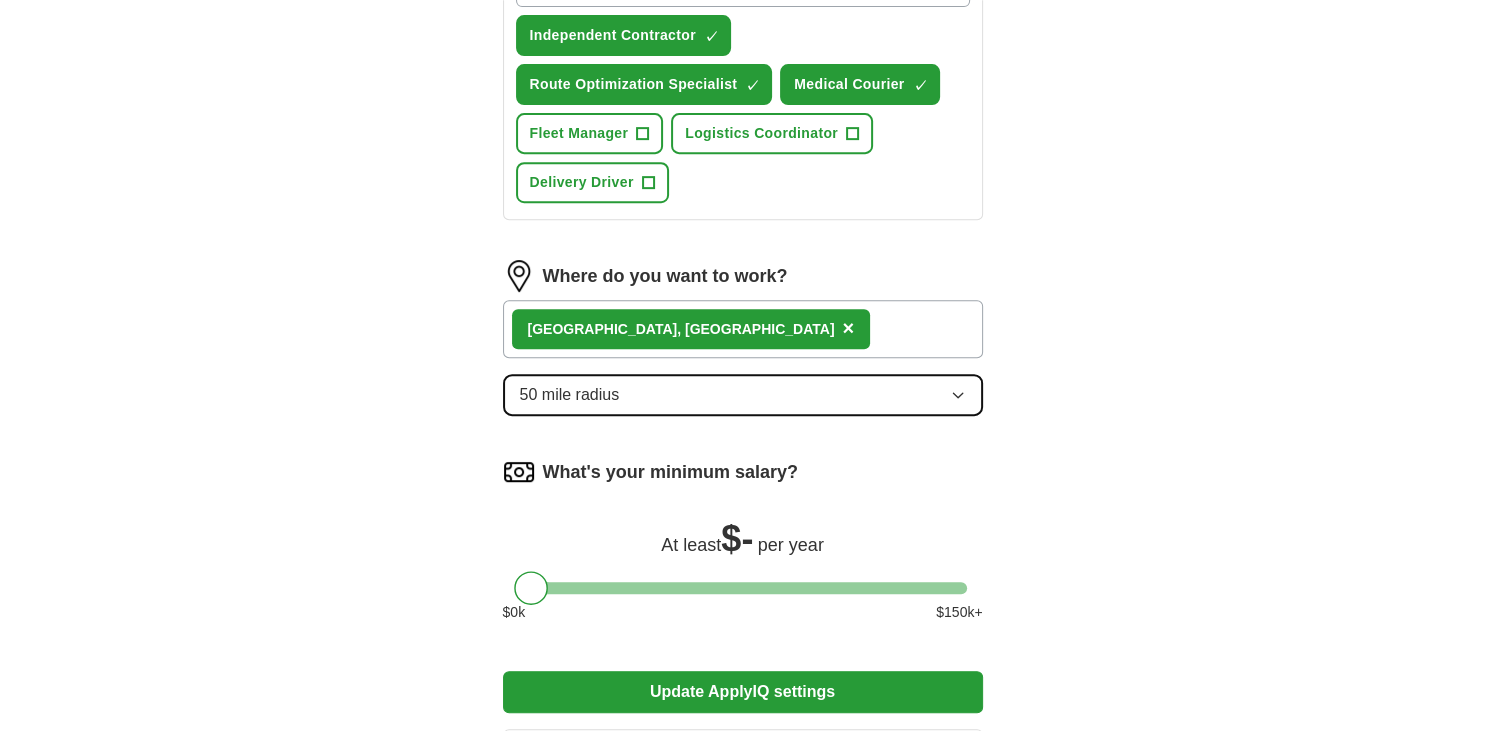 scroll, scrollTop: 836, scrollLeft: 0, axis: vertical 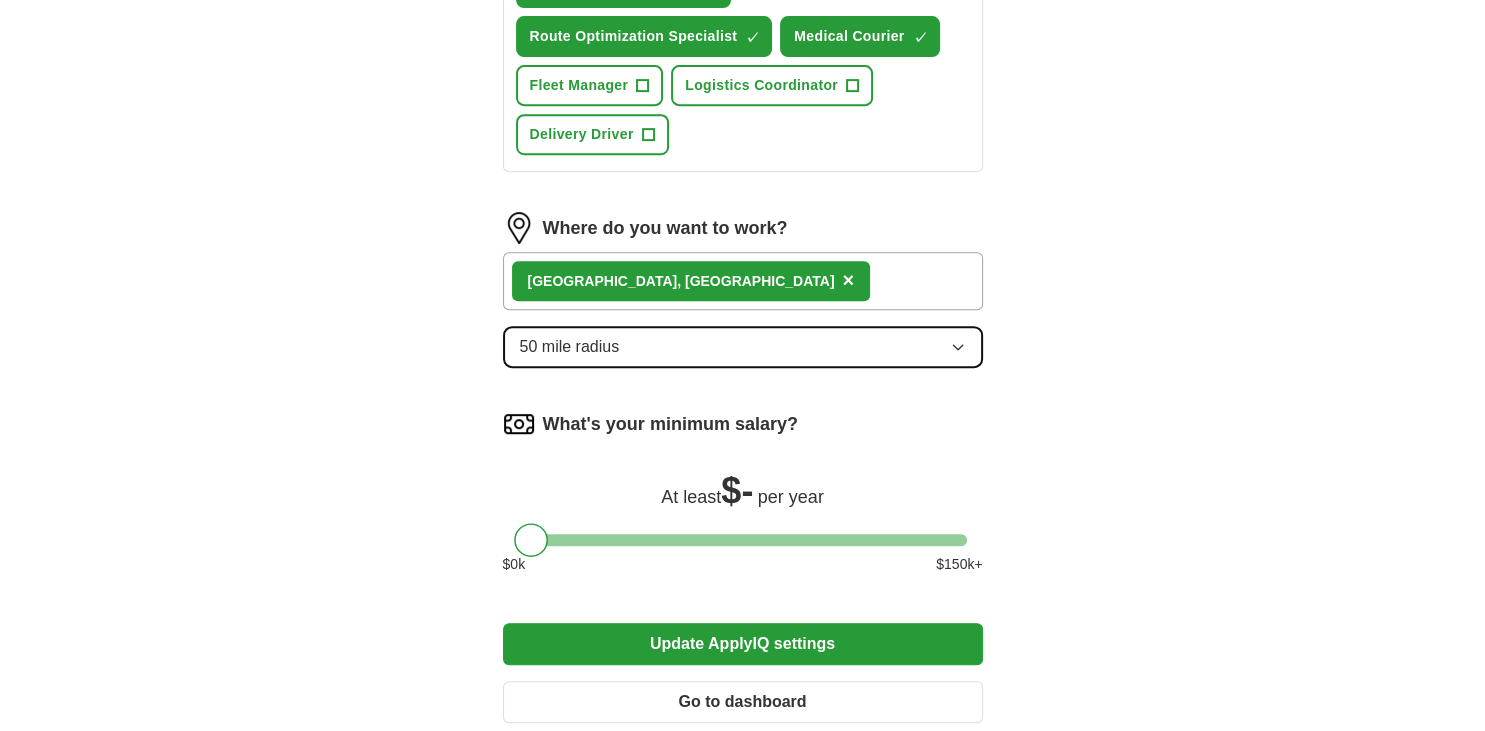 click 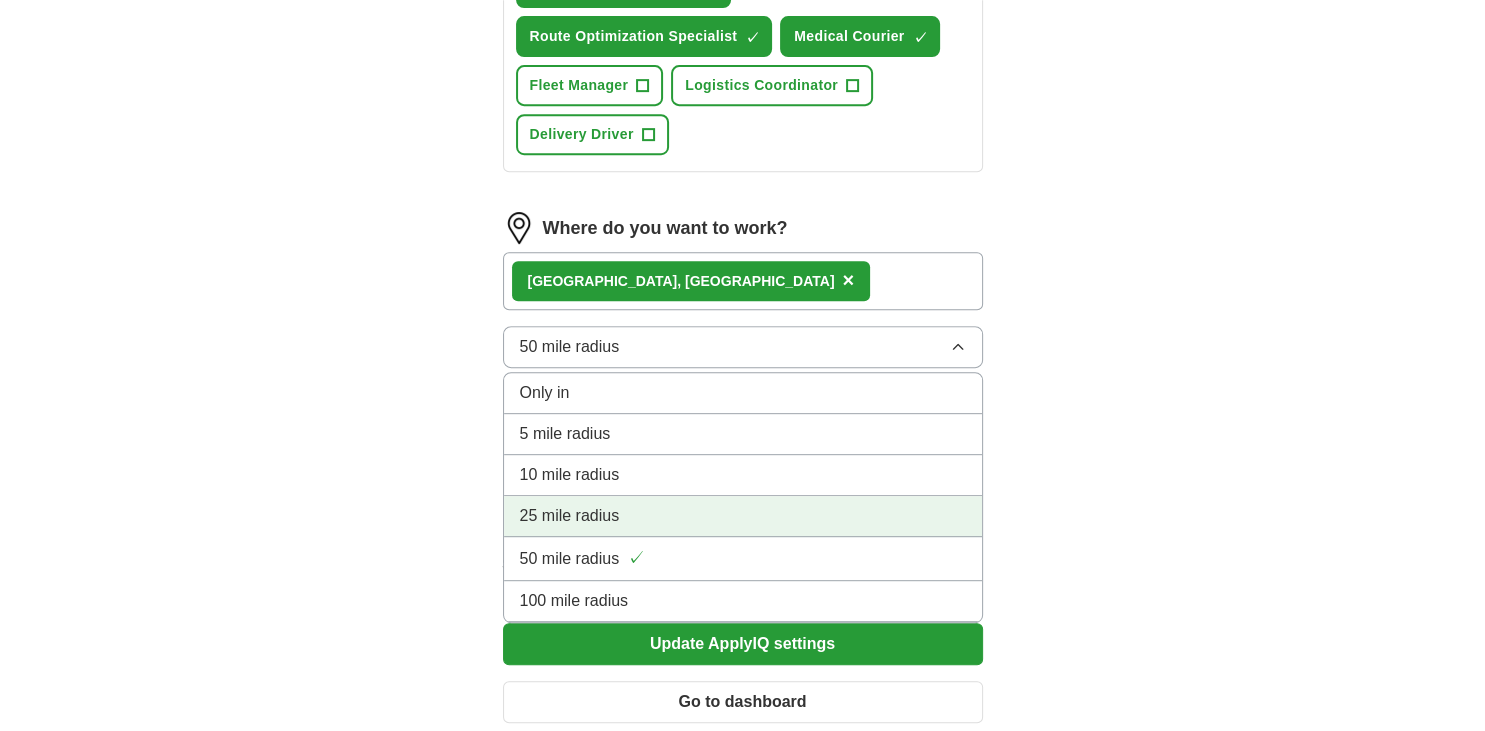 click on "25 mile radius" at bounding box center (743, 516) 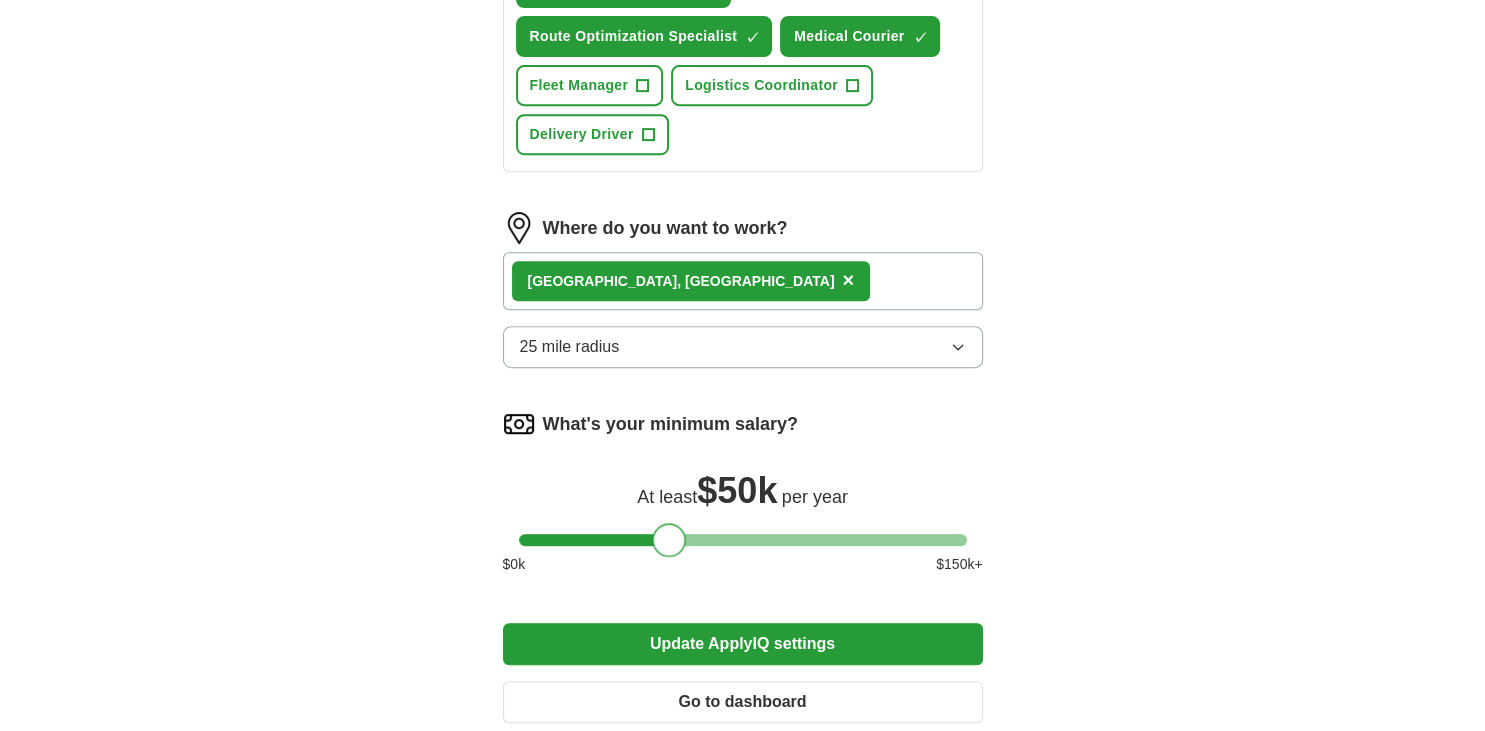 drag, startPoint x: 530, startPoint y: 541, endPoint x: 669, endPoint y: 527, distance: 139.70326 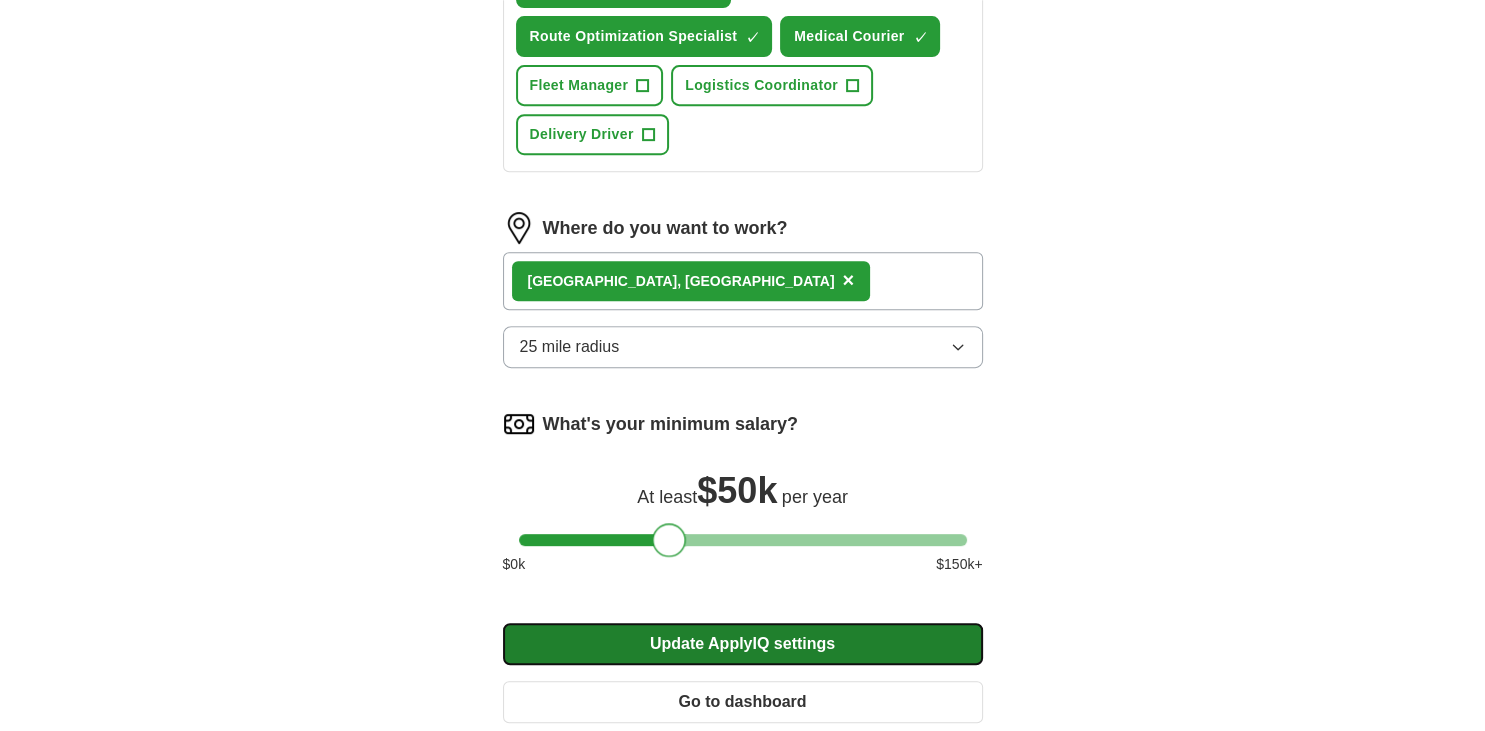 click on "Update ApplyIQ settings" at bounding box center (743, 644) 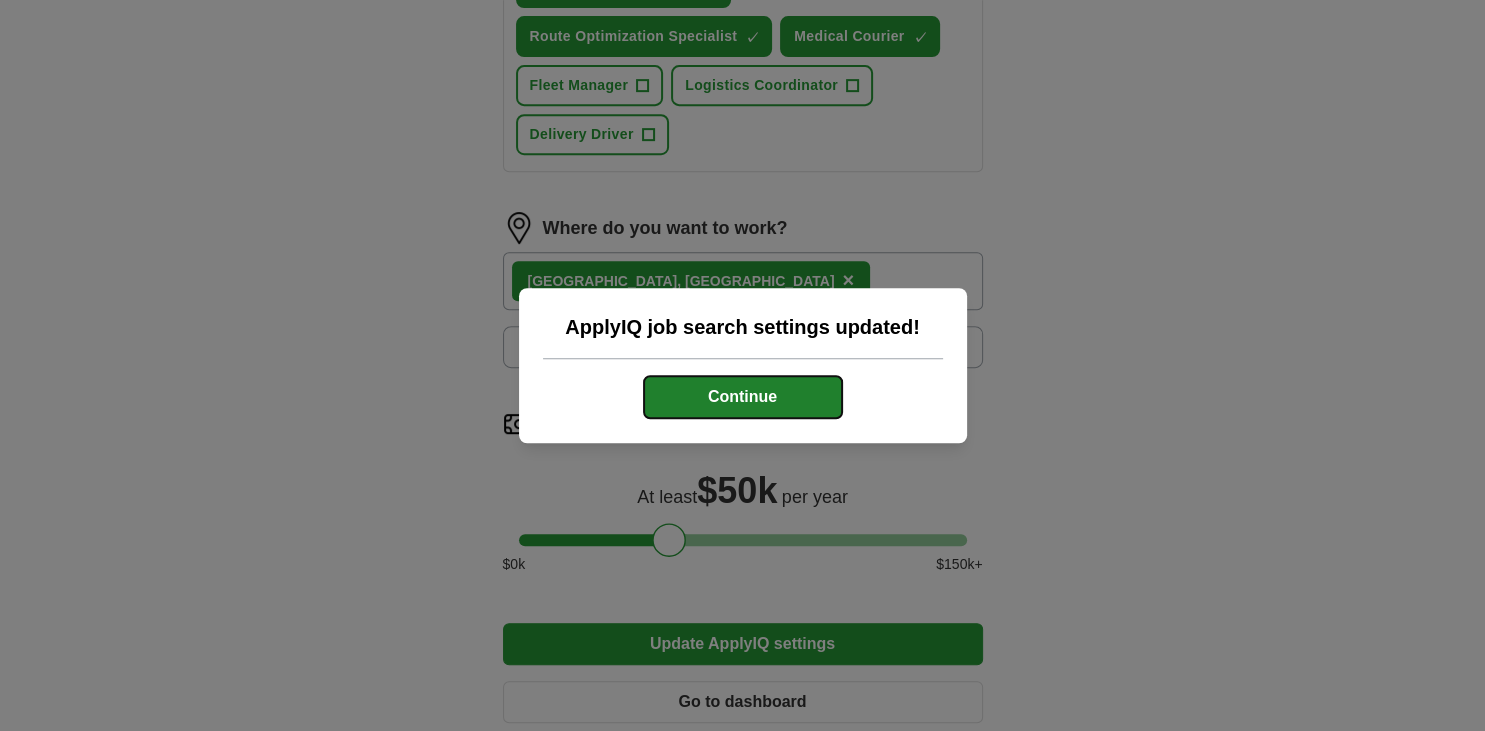 click on "Continue" at bounding box center [743, 397] 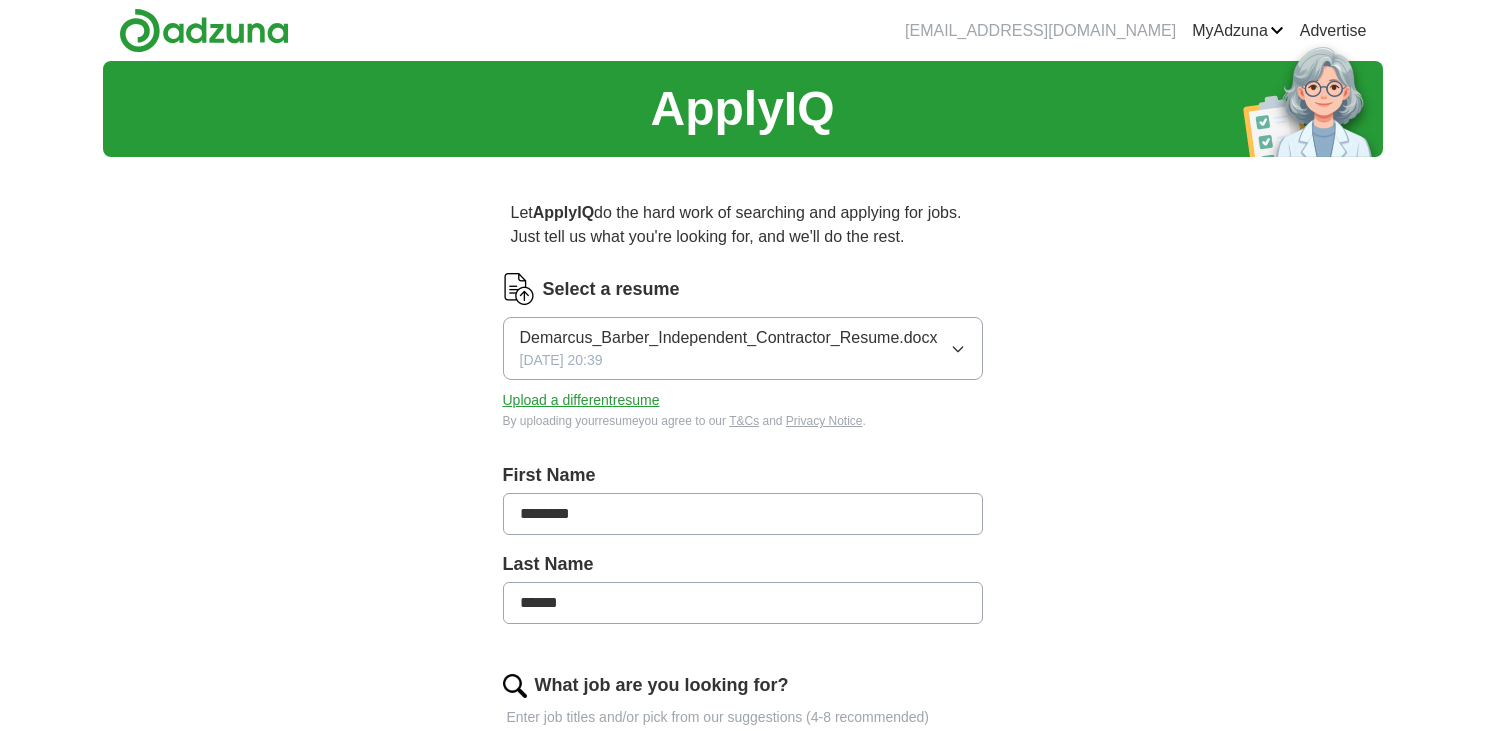 scroll, scrollTop: 0, scrollLeft: 0, axis: both 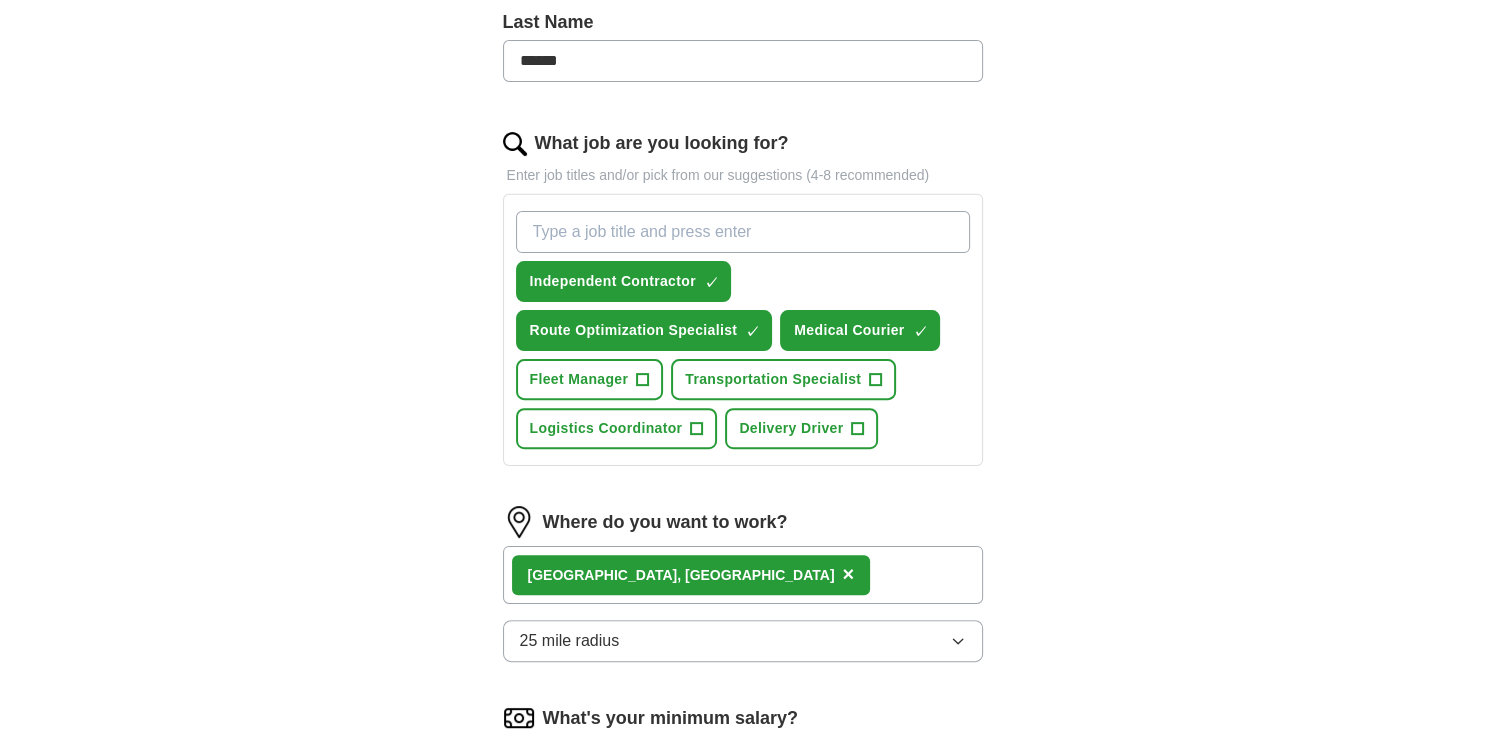 click on "What job are you looking for?" at bounding box center (743, 232) 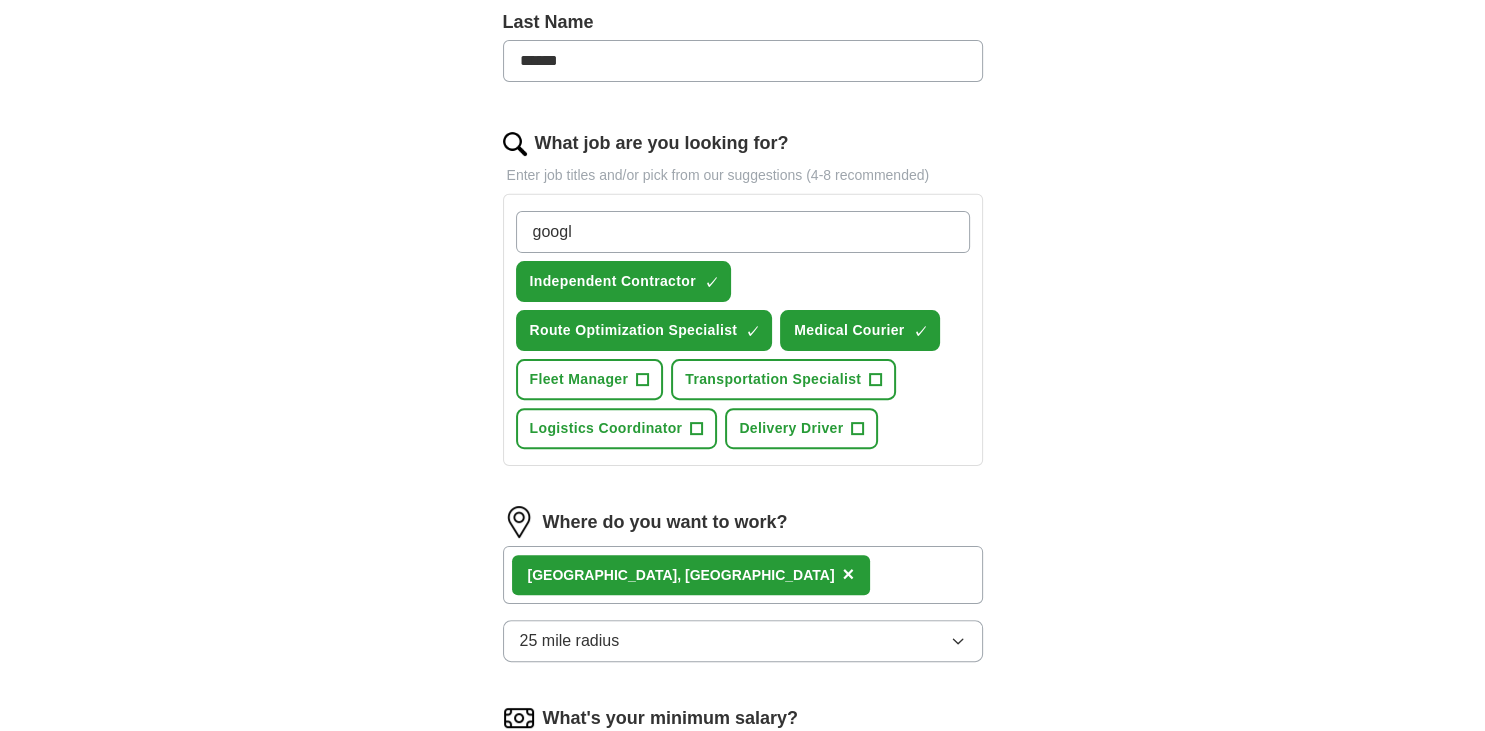 type on "google" 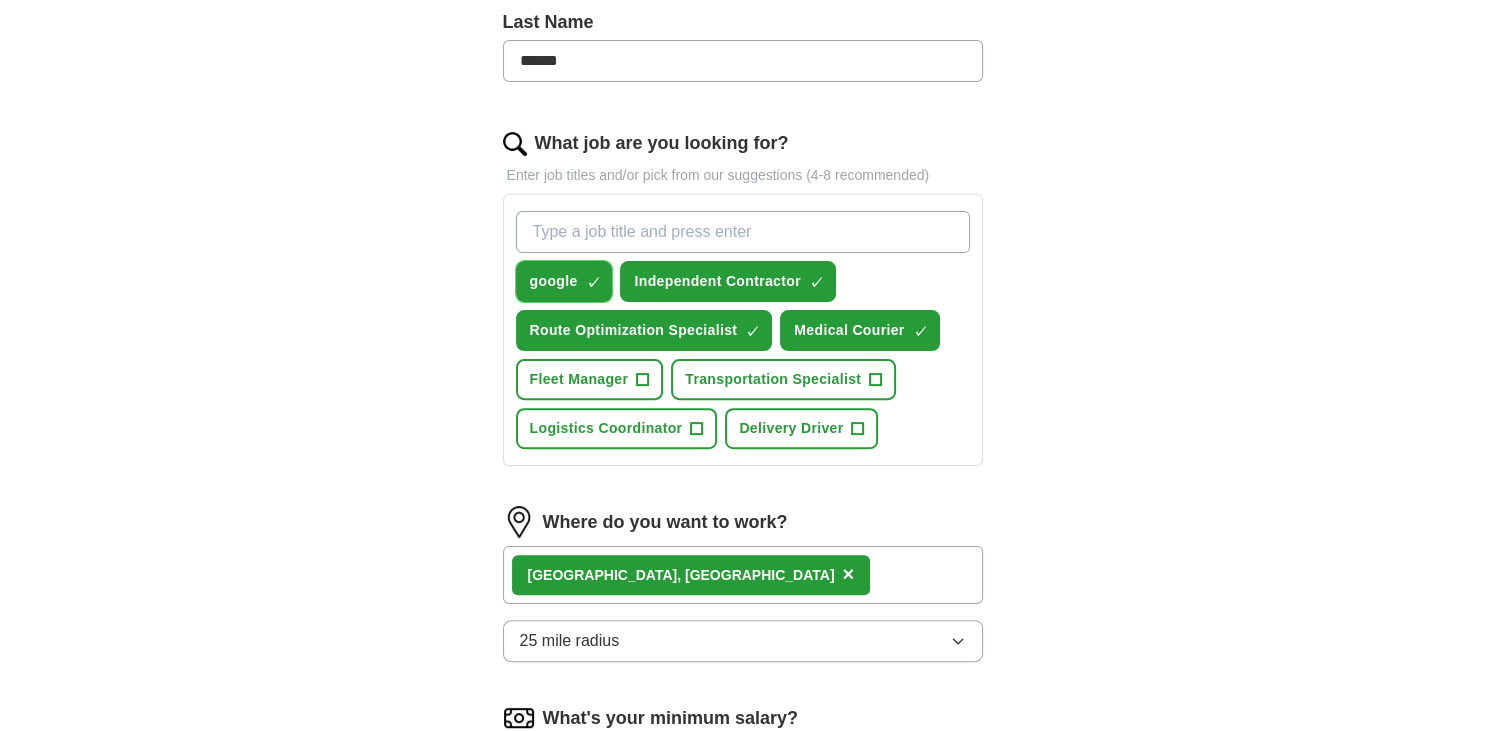 click on "×" at bounding box center (0, 0) 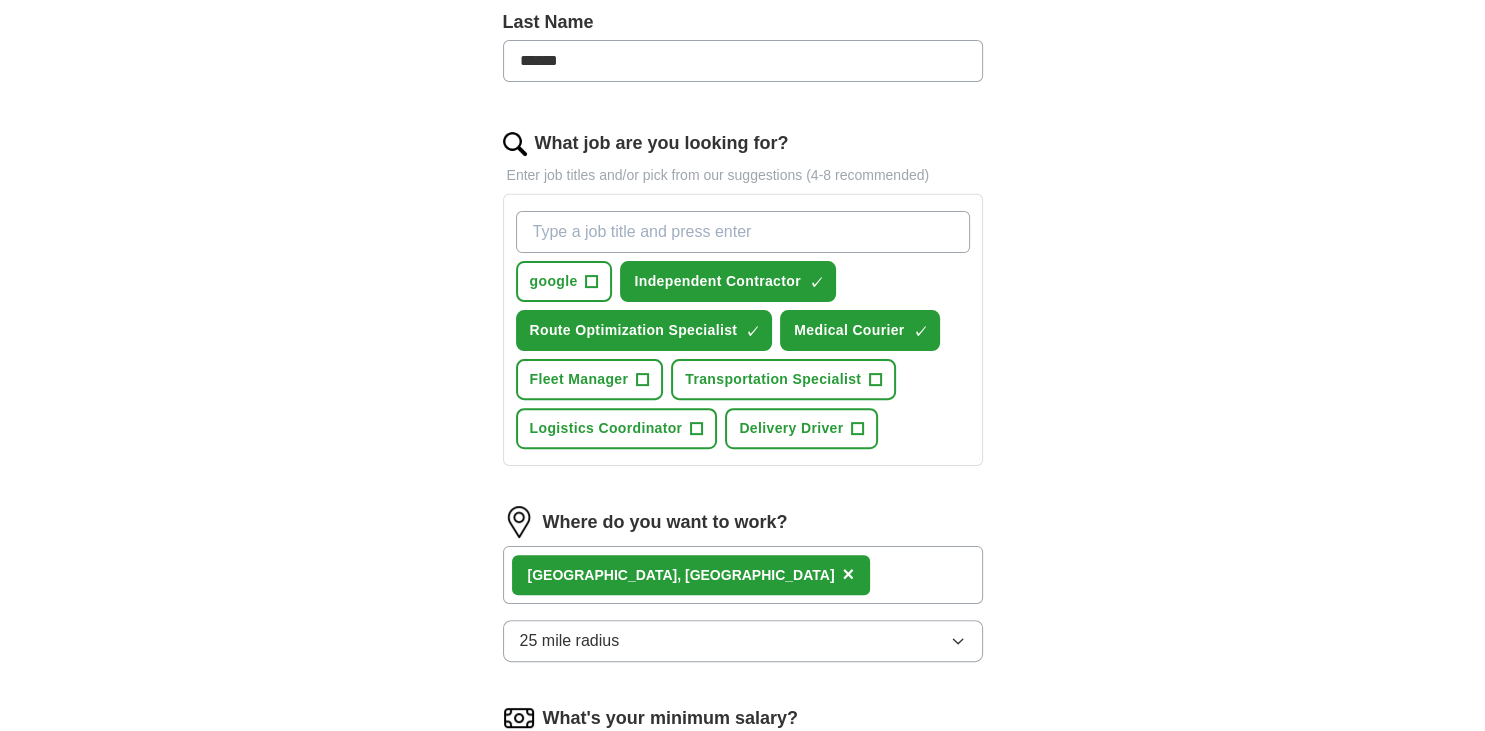 click on "What job are you looking for?" at bounding box center [743, 232] 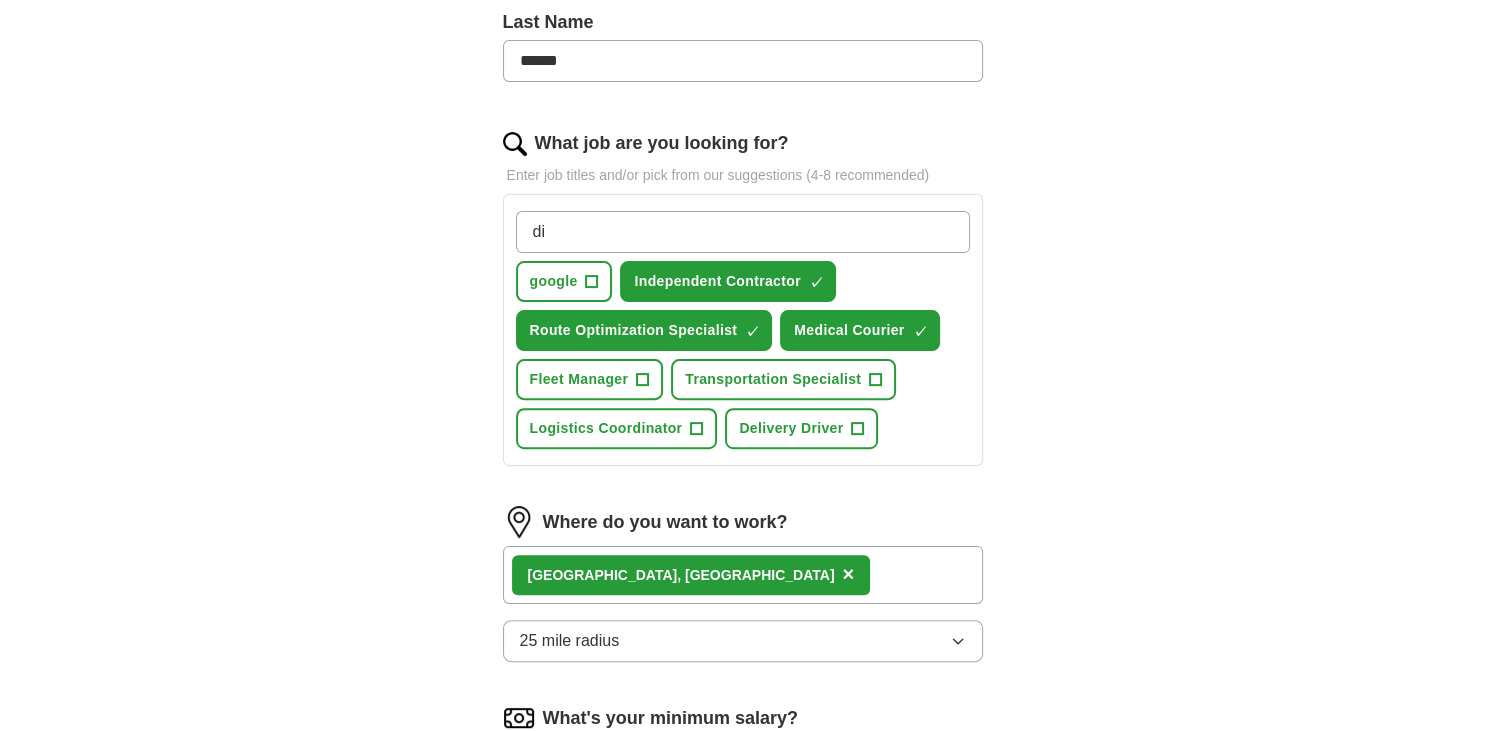 type on "d" 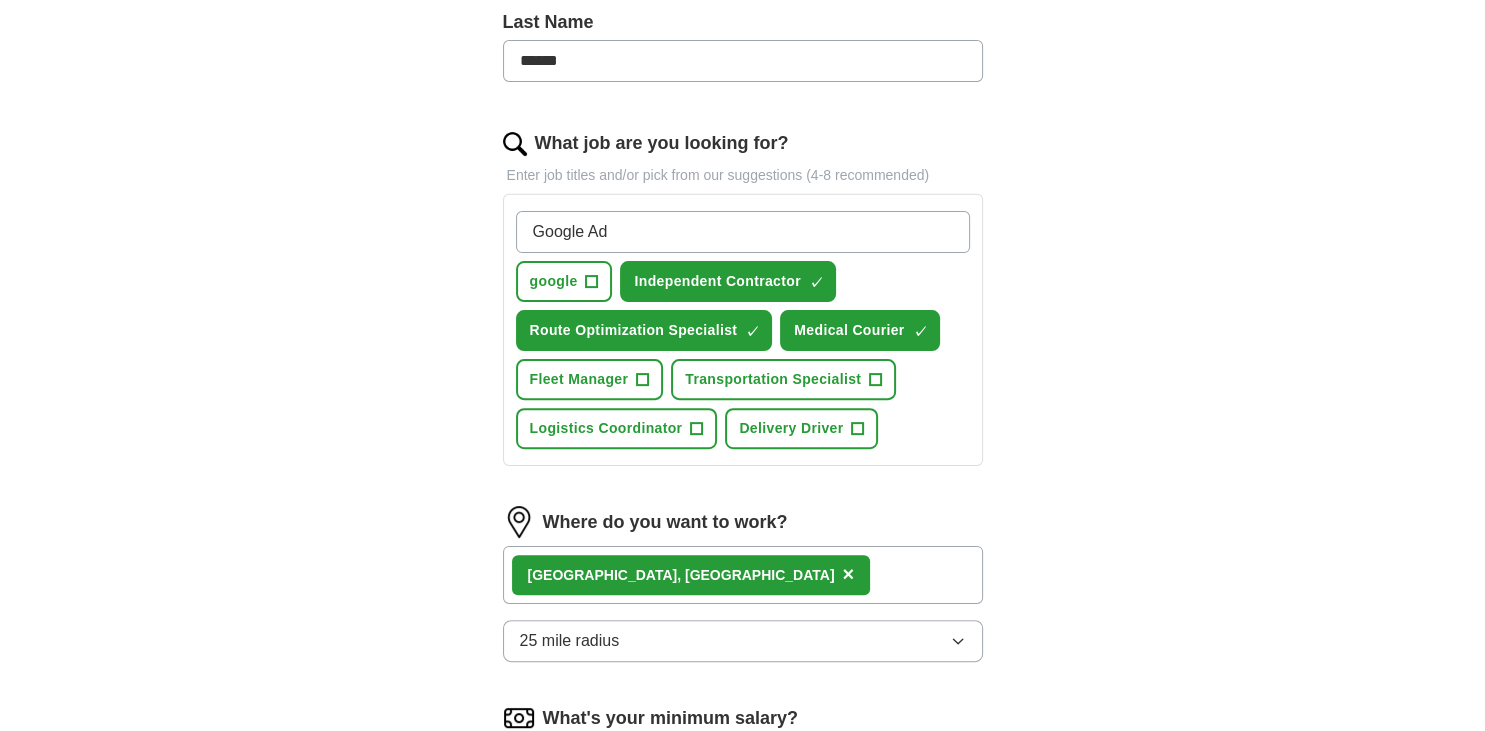 type on "Google Ads" 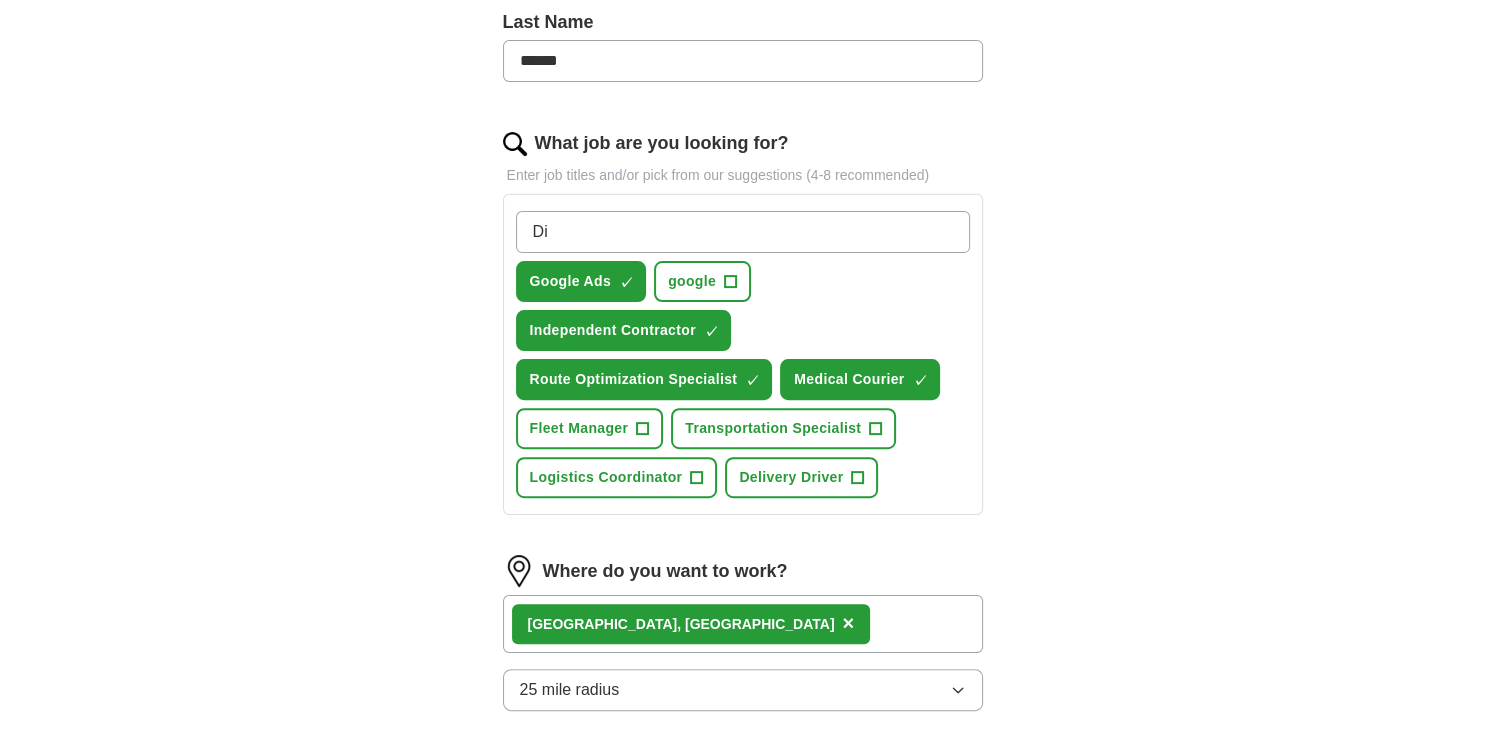 type on "D" 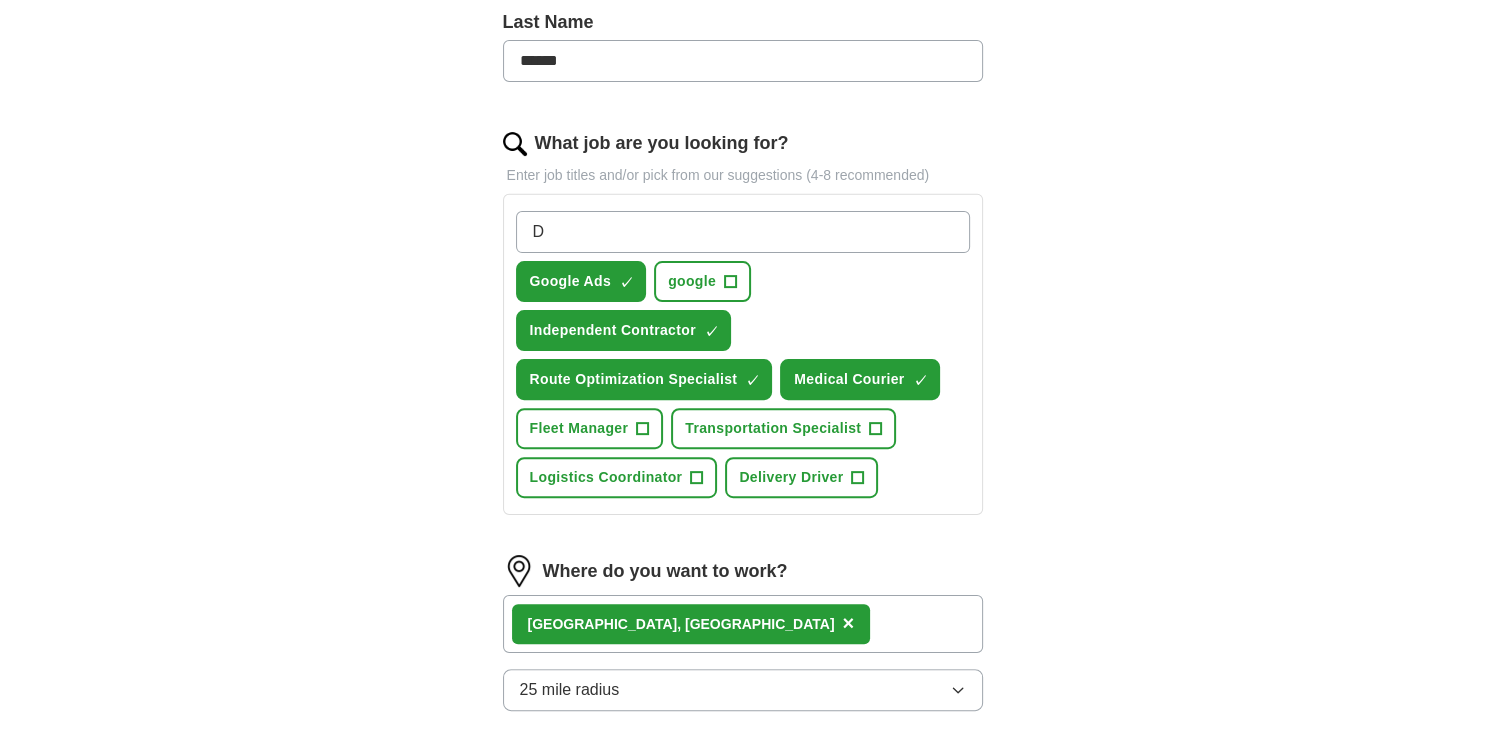 type 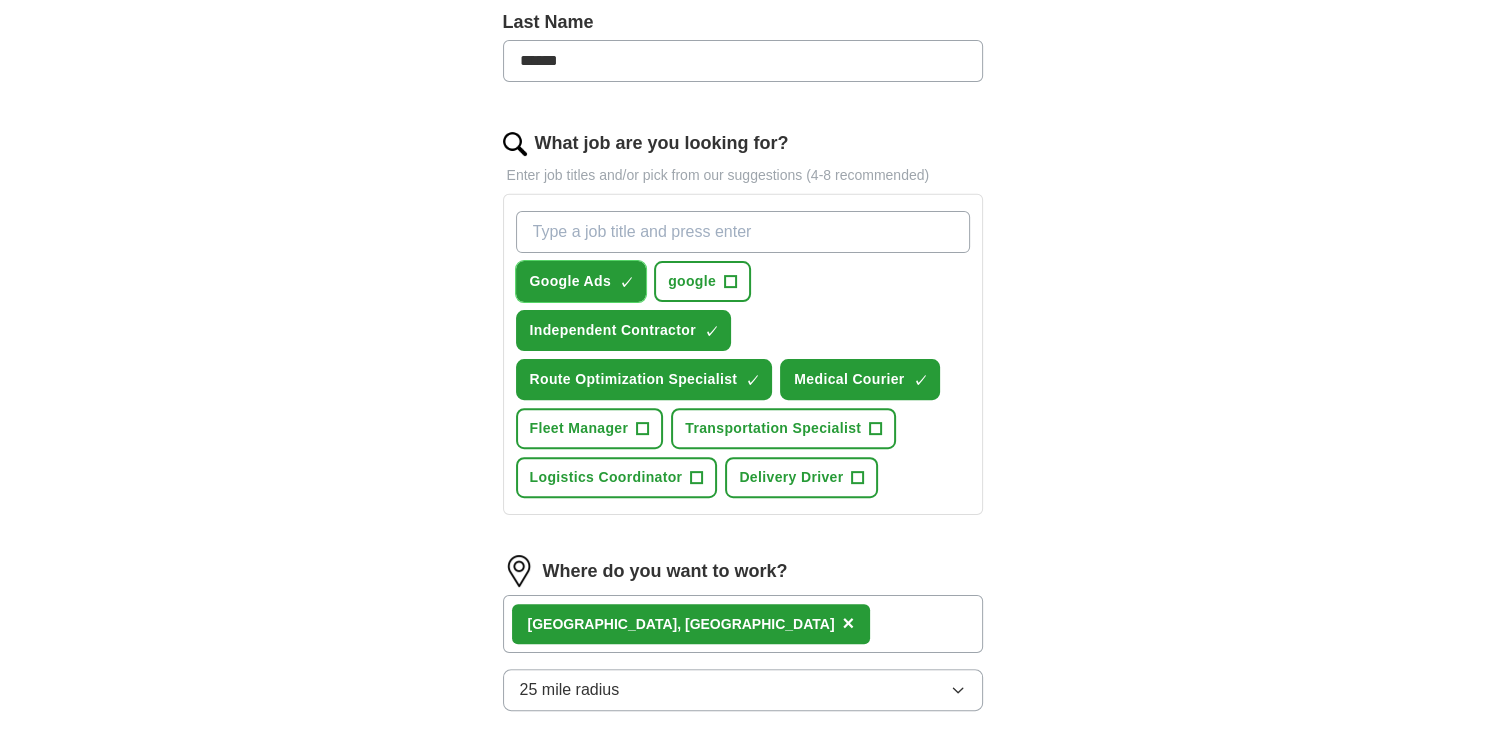 click on "Google Ads ✓ ×" at bounding box center (581, 281) 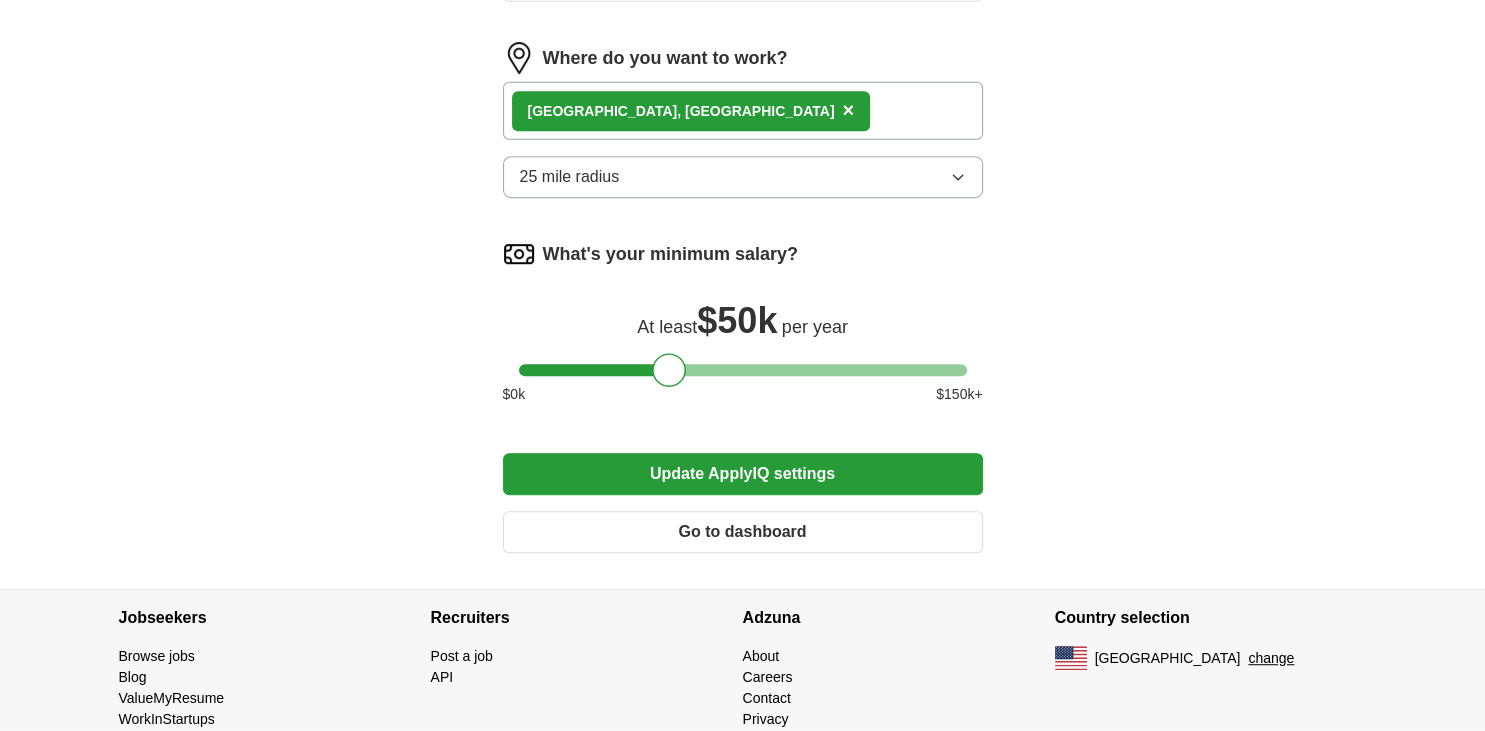 scroll, scrollTop: 1076, scrollLeft: 0, axis: vertical 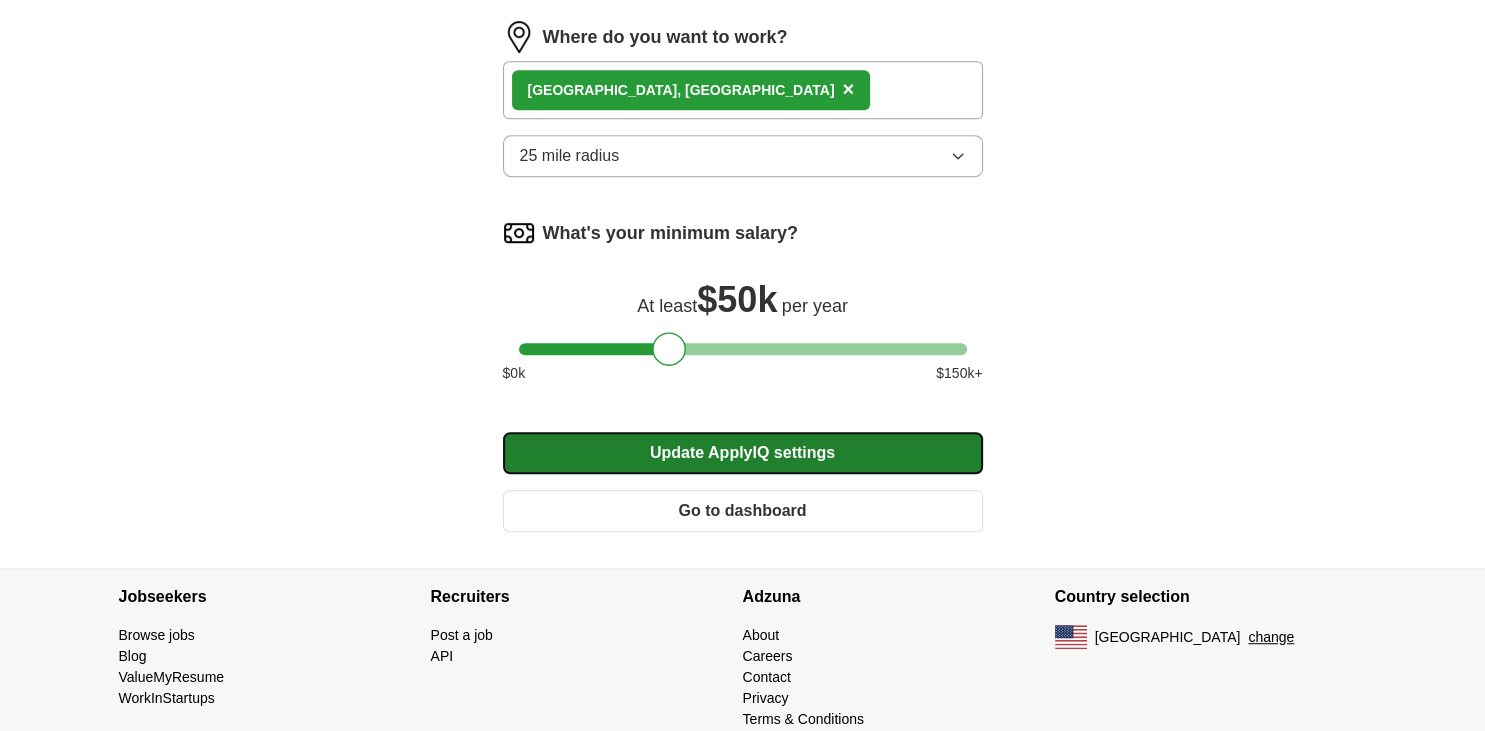 click on "Update ApplyIQ settings" at bounding box center [743, 453] 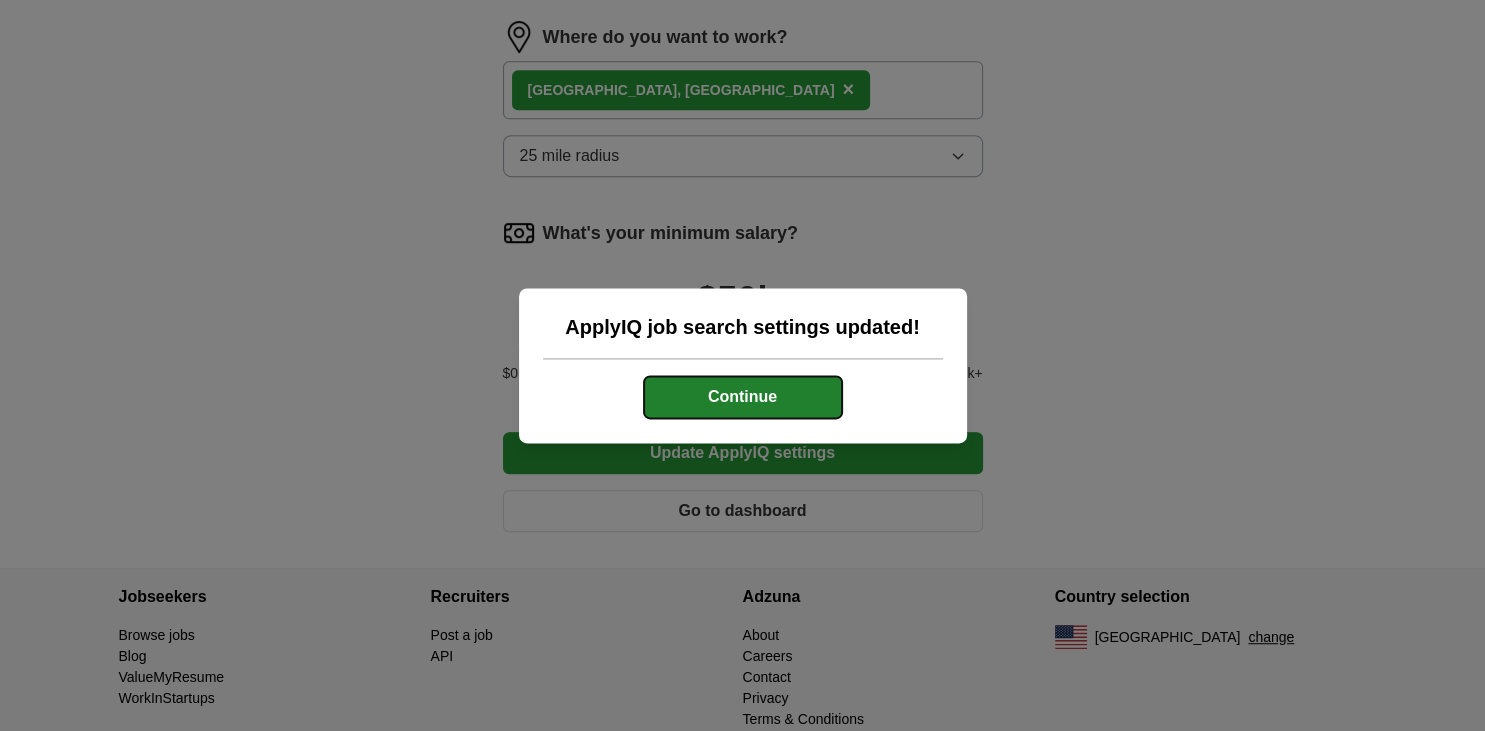 click on "Continue" at bounding box center [743, 397] 